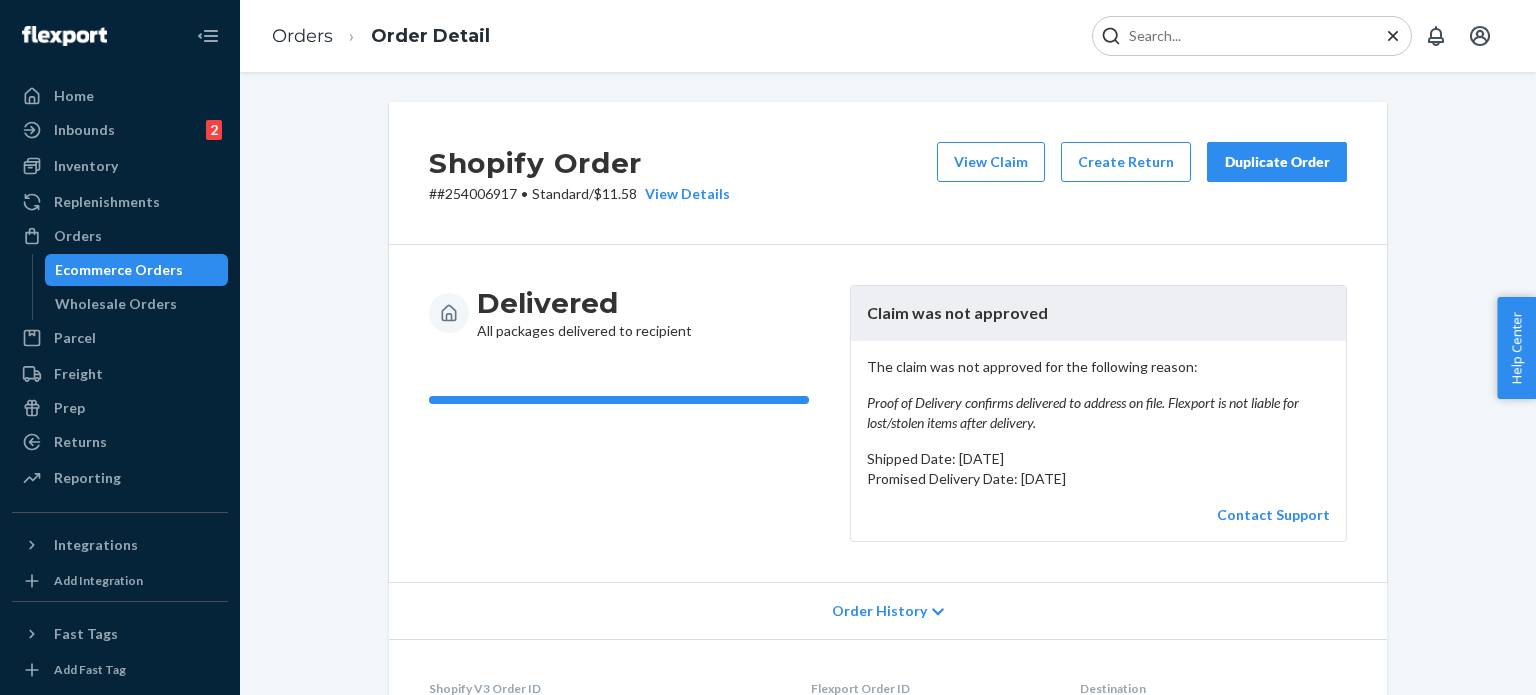 scroll, scrollTop: 0, scrollLeft: 0, axis: both 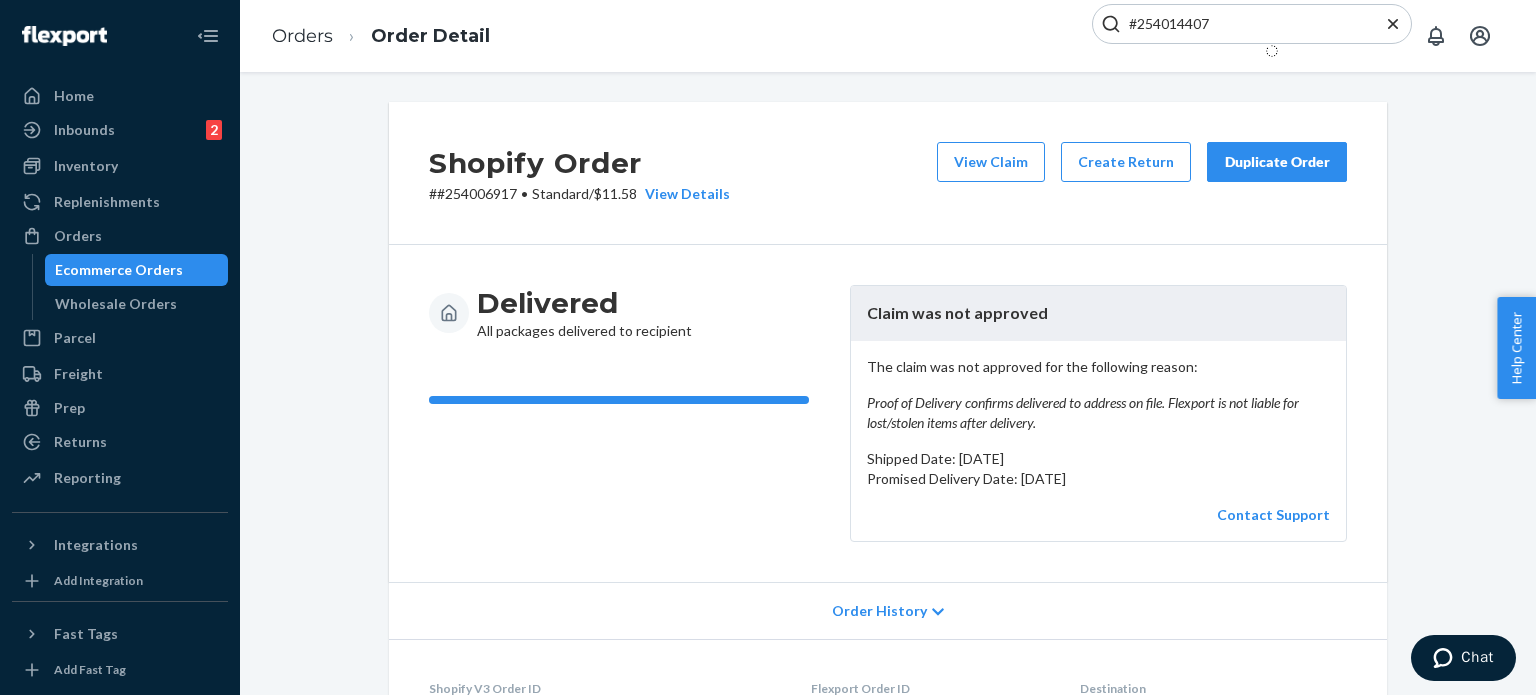 type on "#254014407" 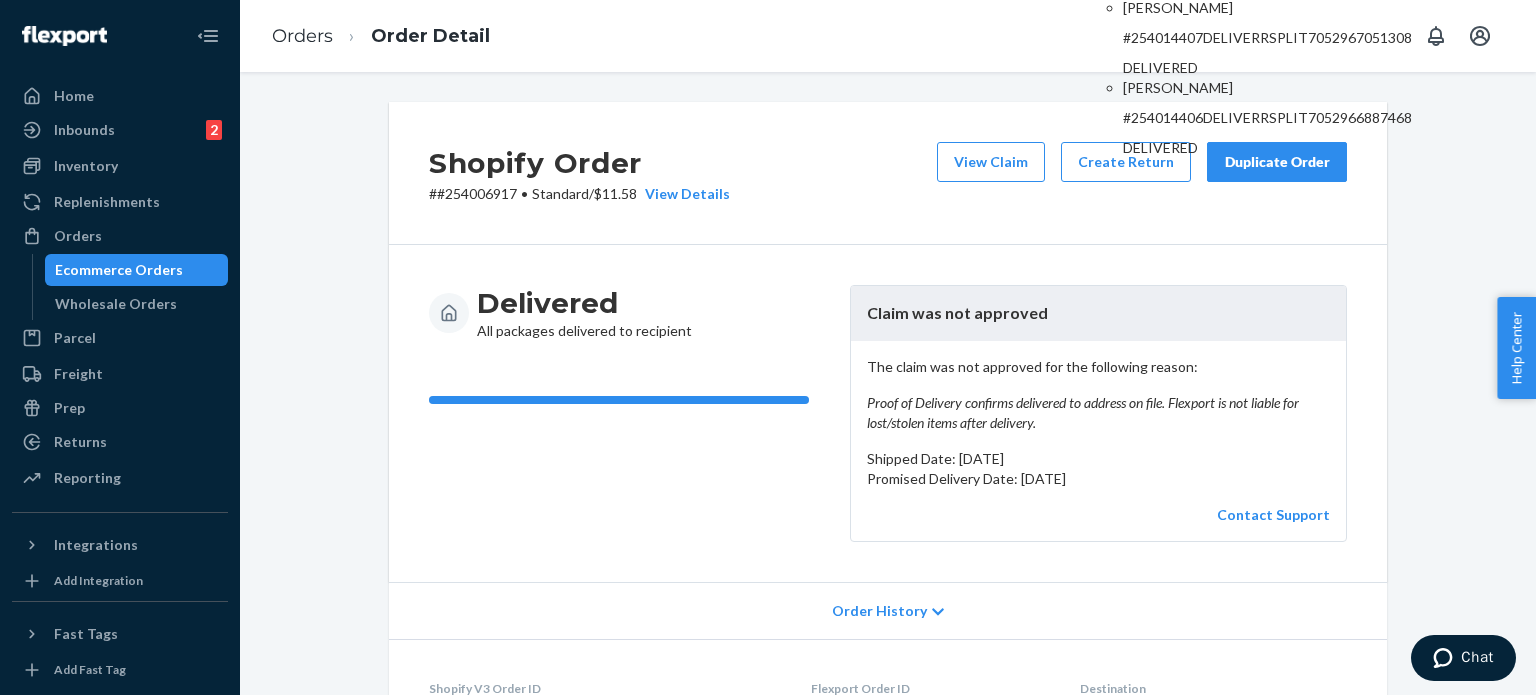 click on "#254014407DELIVERRSPLIT7052967051308" at bounding box center [1267, 38] 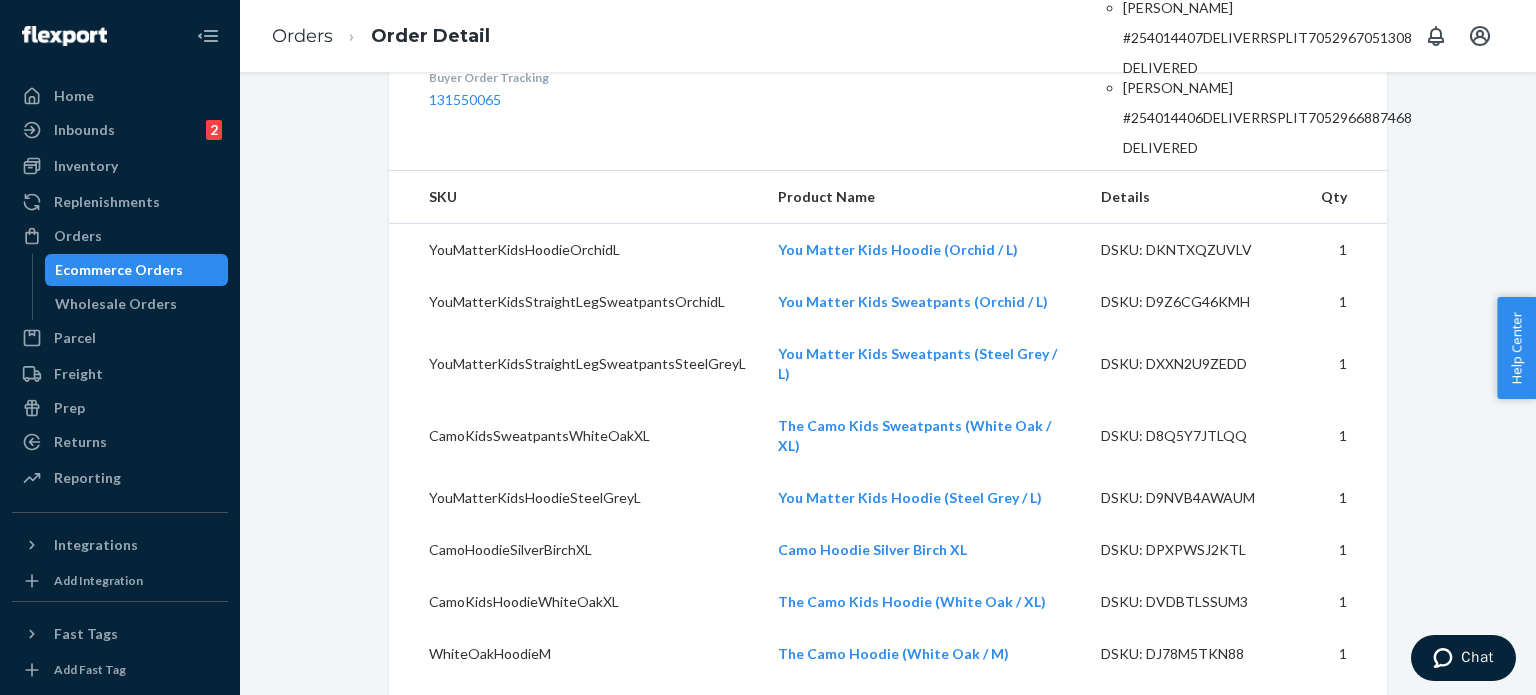 scroll, scrollTop: 800, scrollLeft: 0, axis: vertical 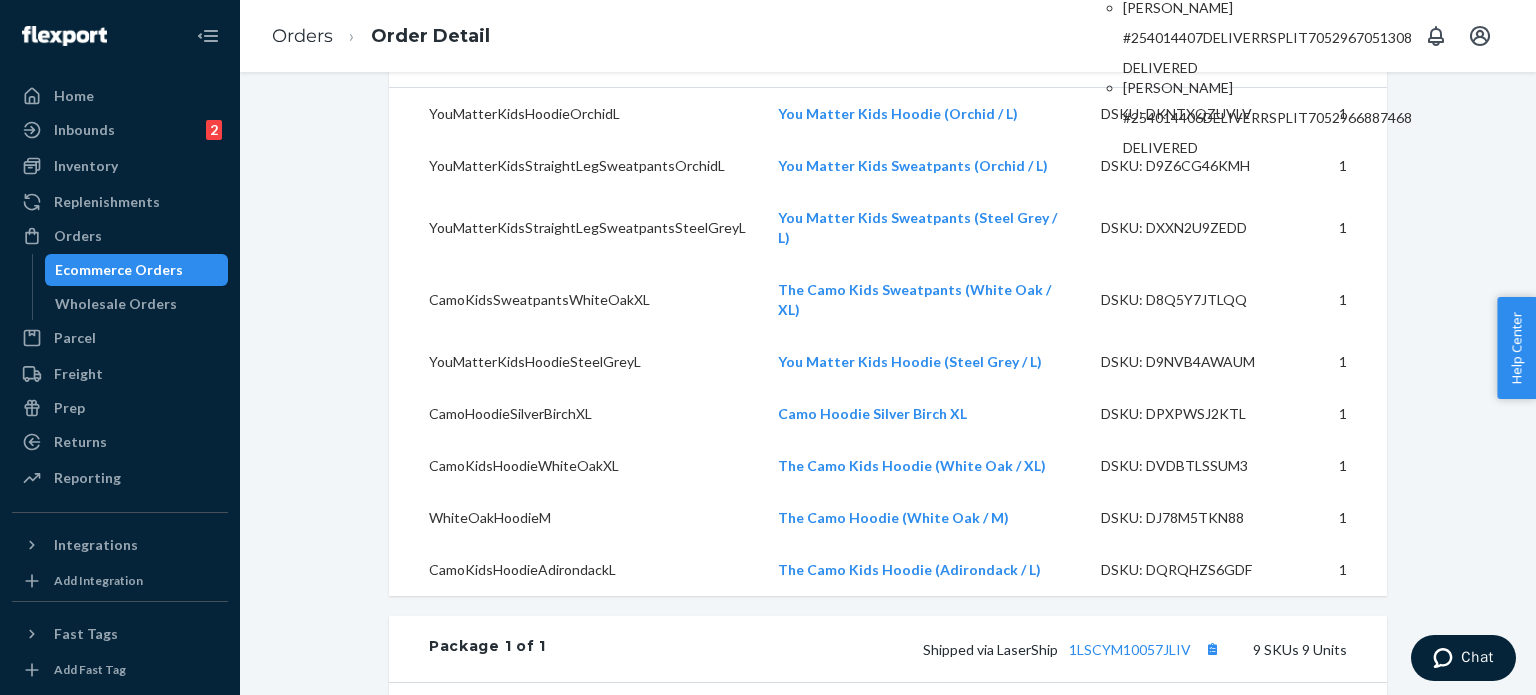 click 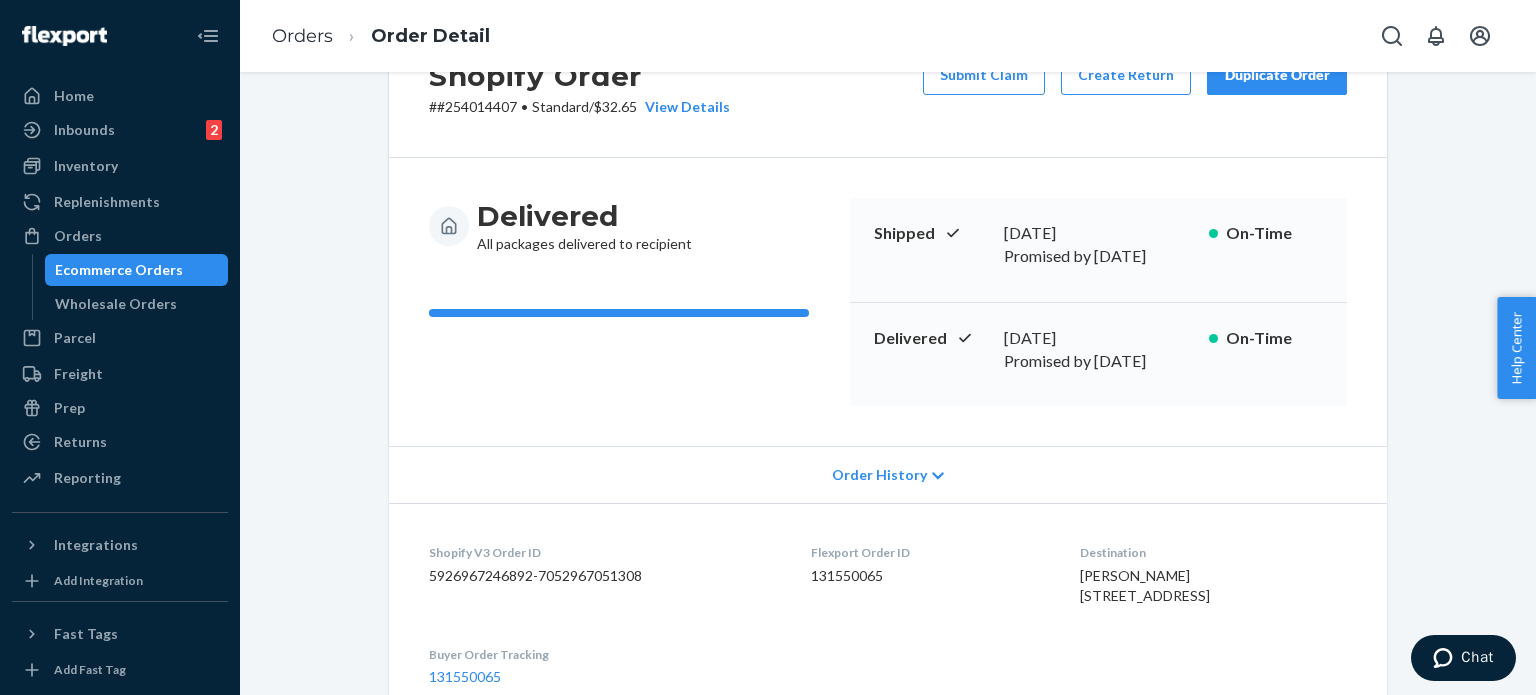 scroll, scrollTop: 0, scrollLeft: 0, axis: both 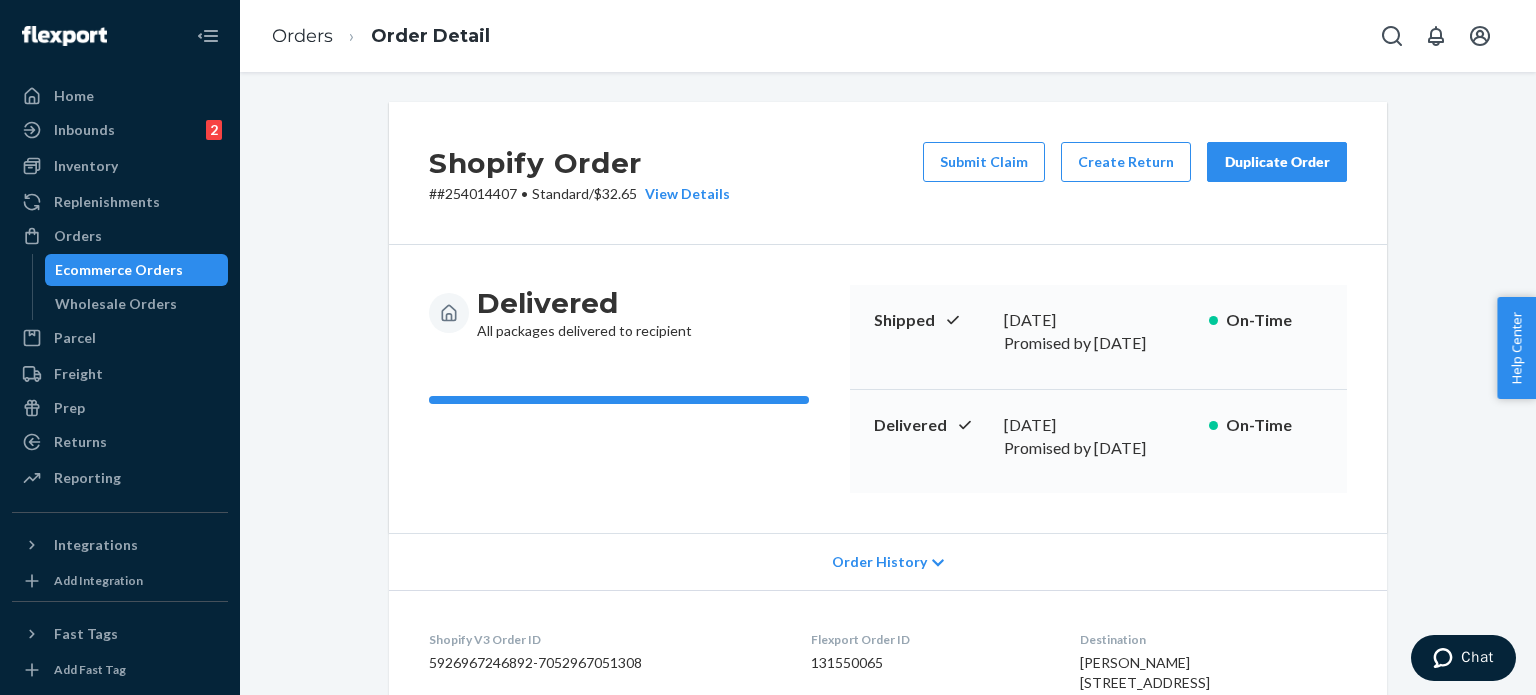 click on "Duplicate Order" at bounding box center [1277, 162] 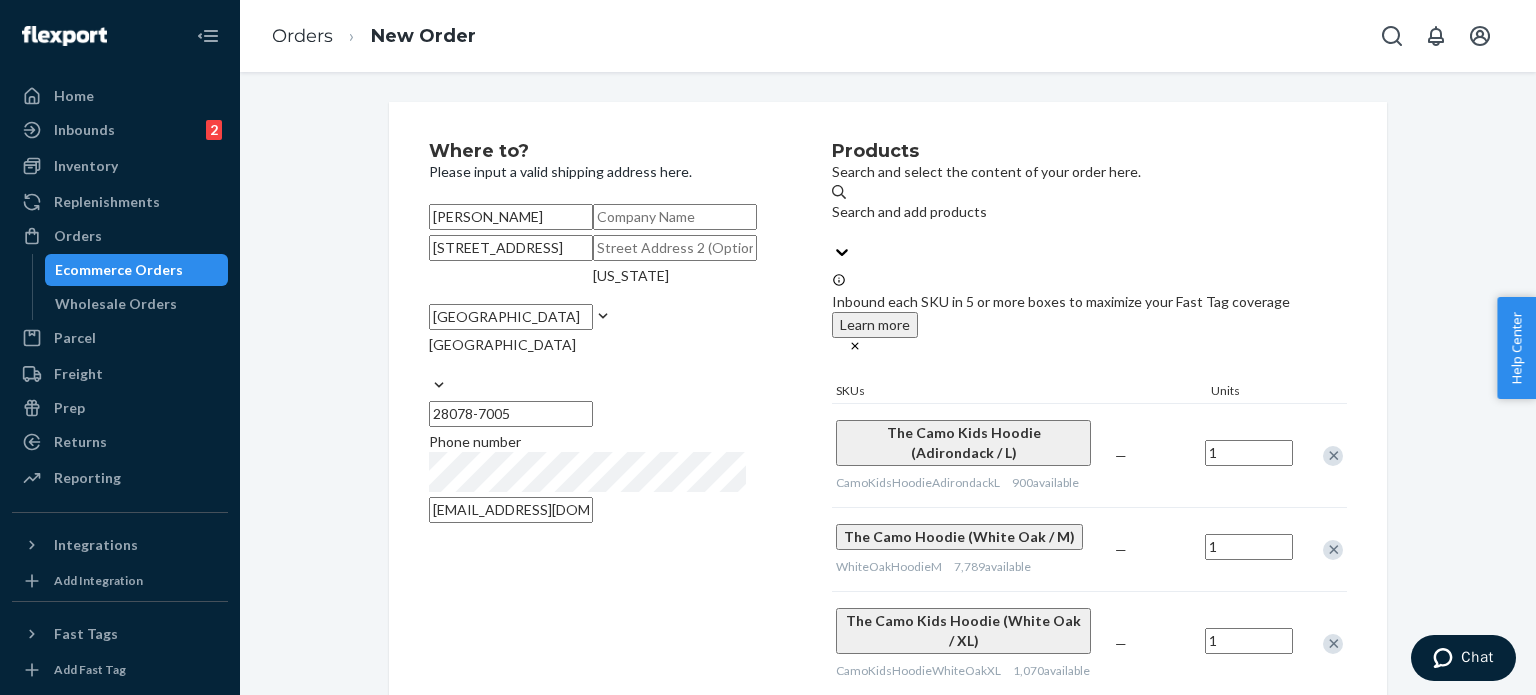 drag, startPoint x: 1321, startPoint y: 489, endPoint x: 1303, endPoint y: 455, distance: 38.470768 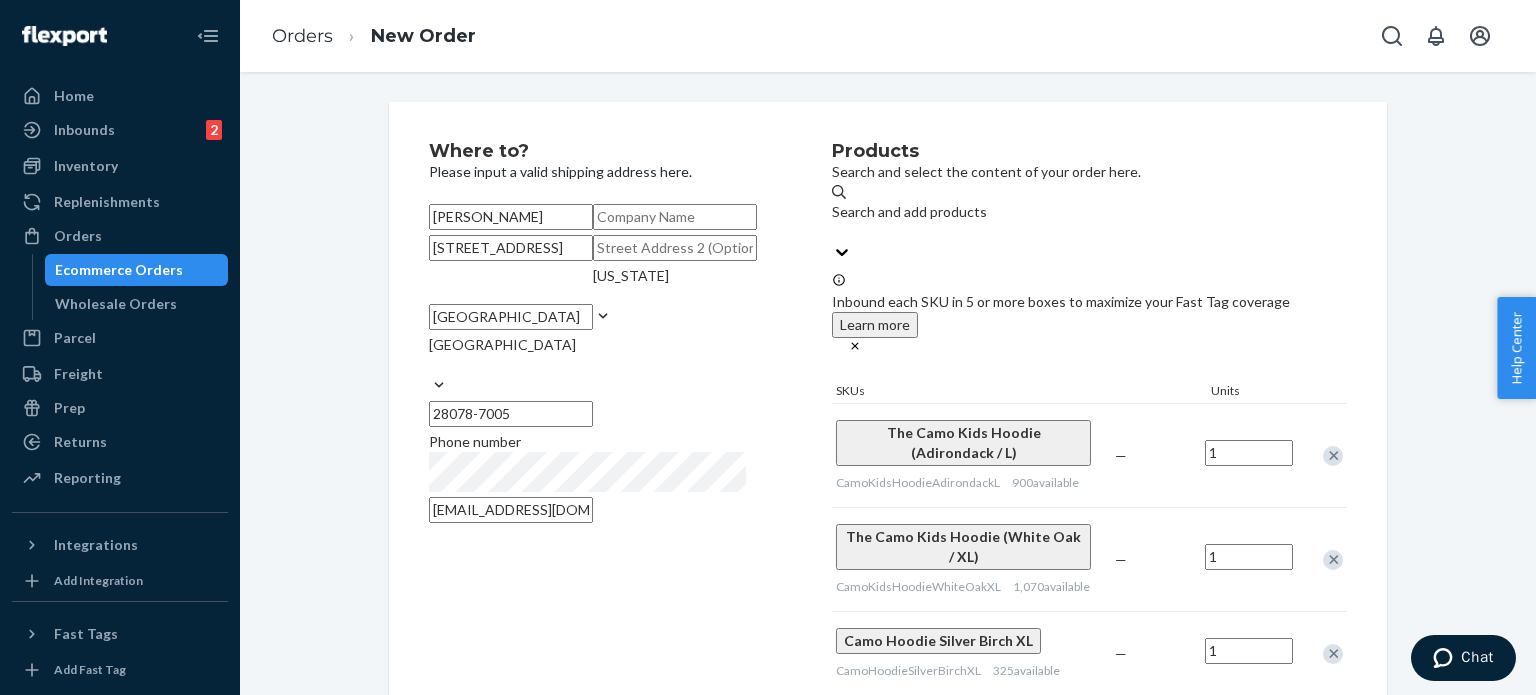 click at bounding box center [1333, 456] 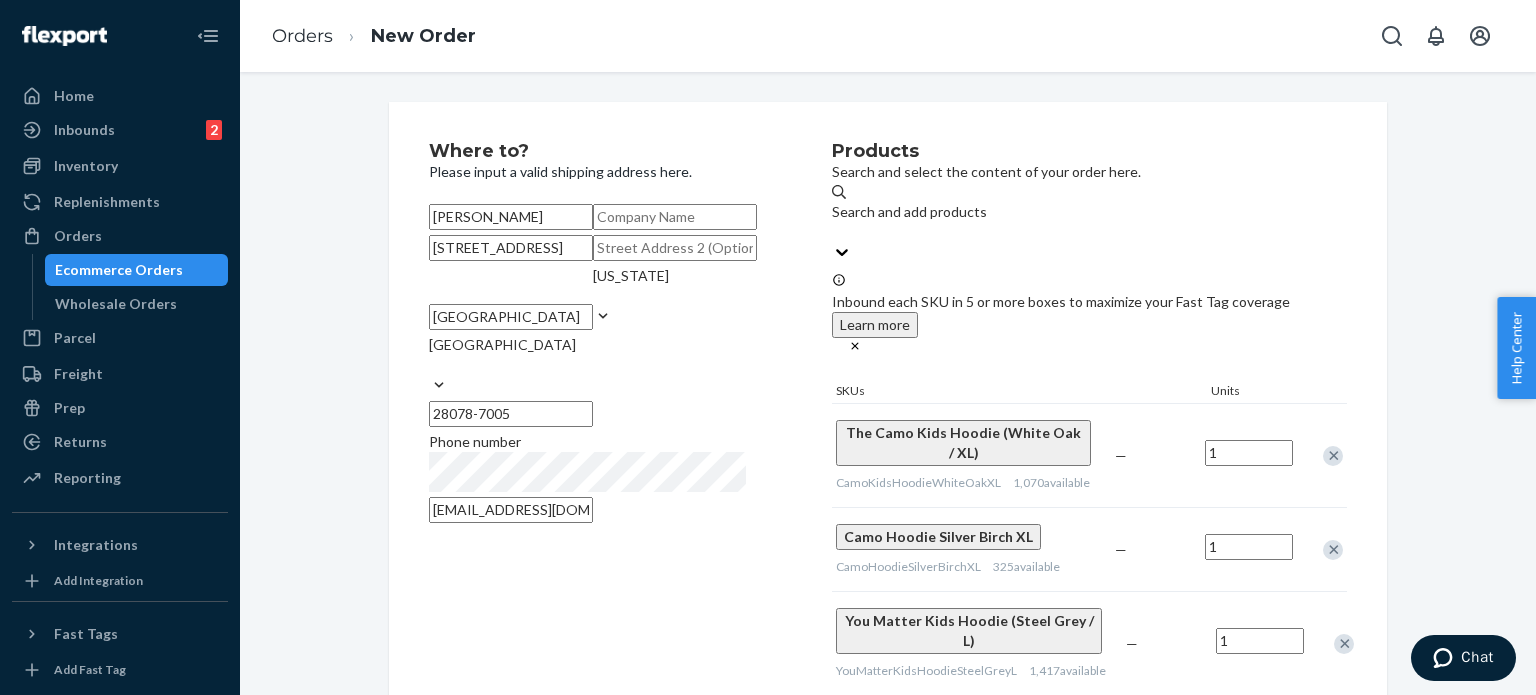 click at bounding box center (1333, 550) 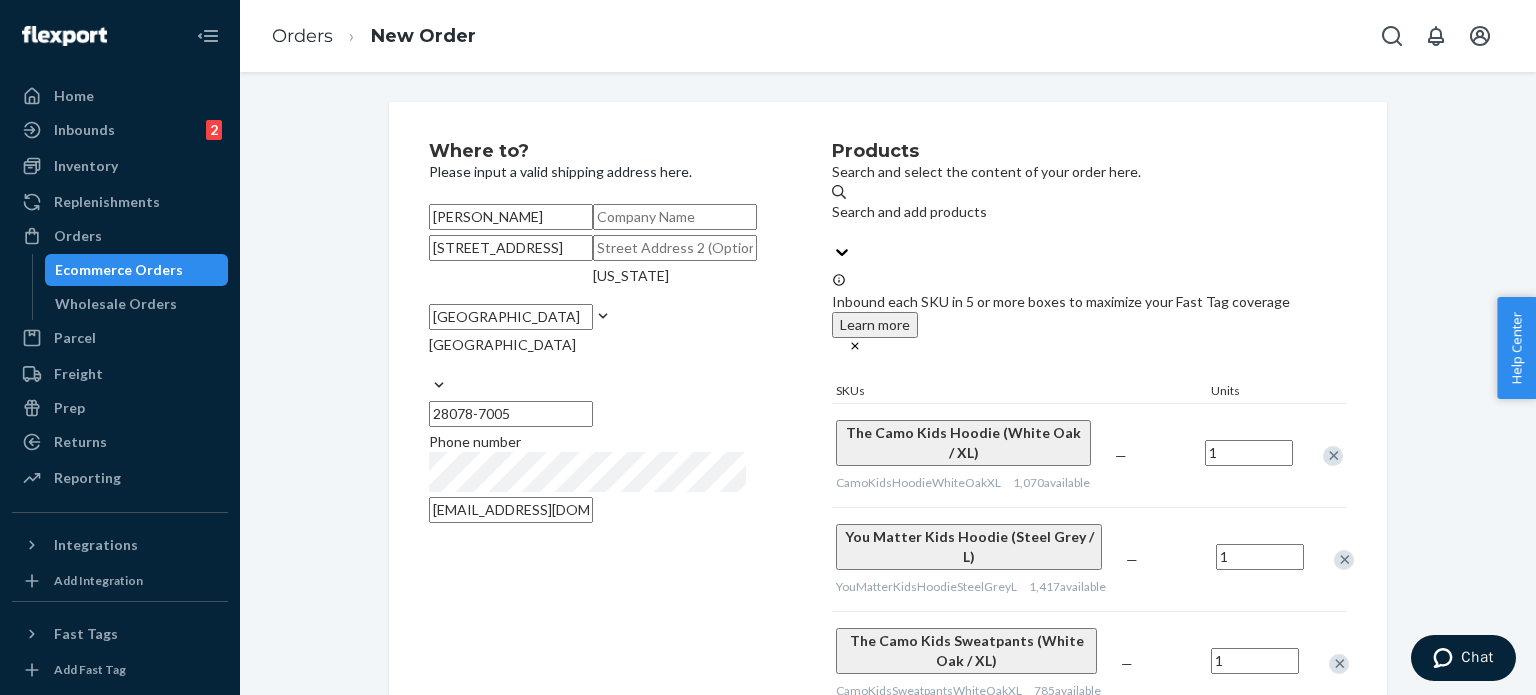 click at bounding box center [1344, 560] 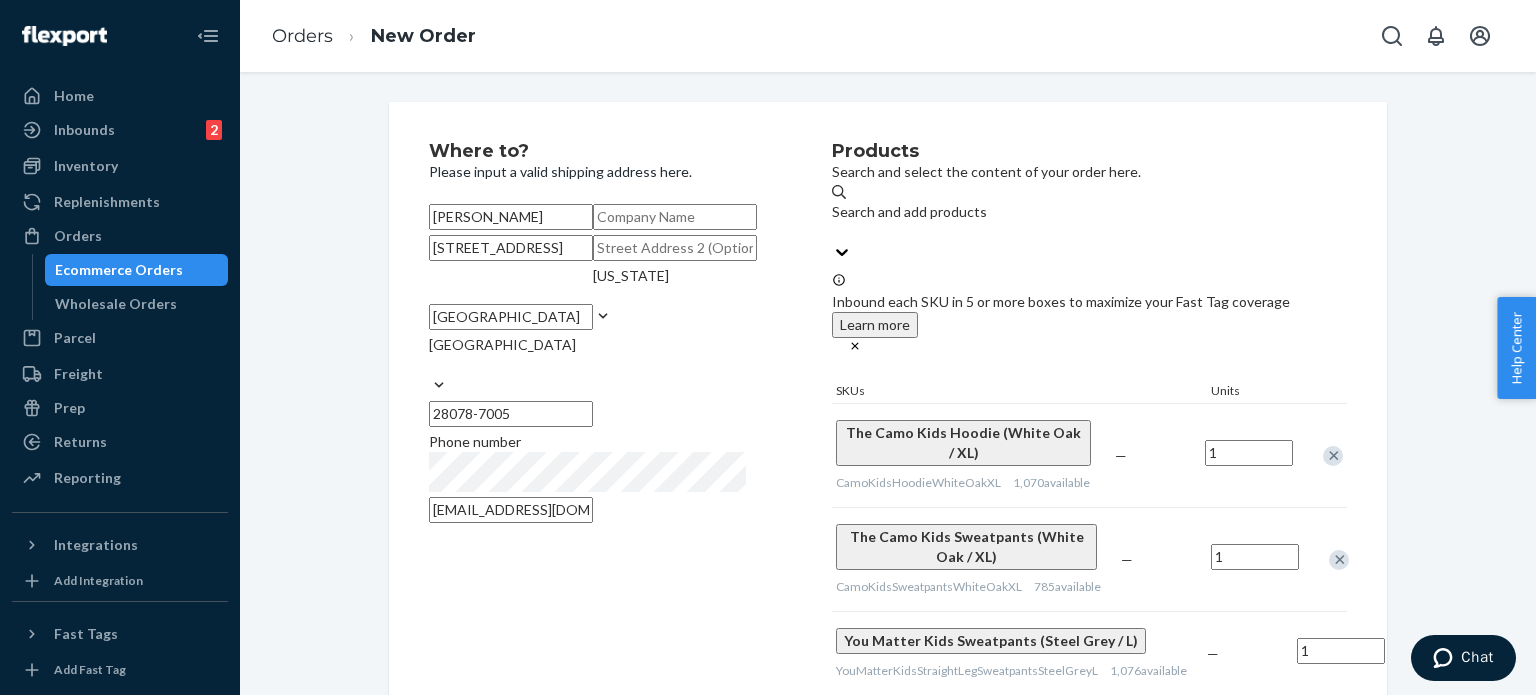click at bounding box center [1328, 559] 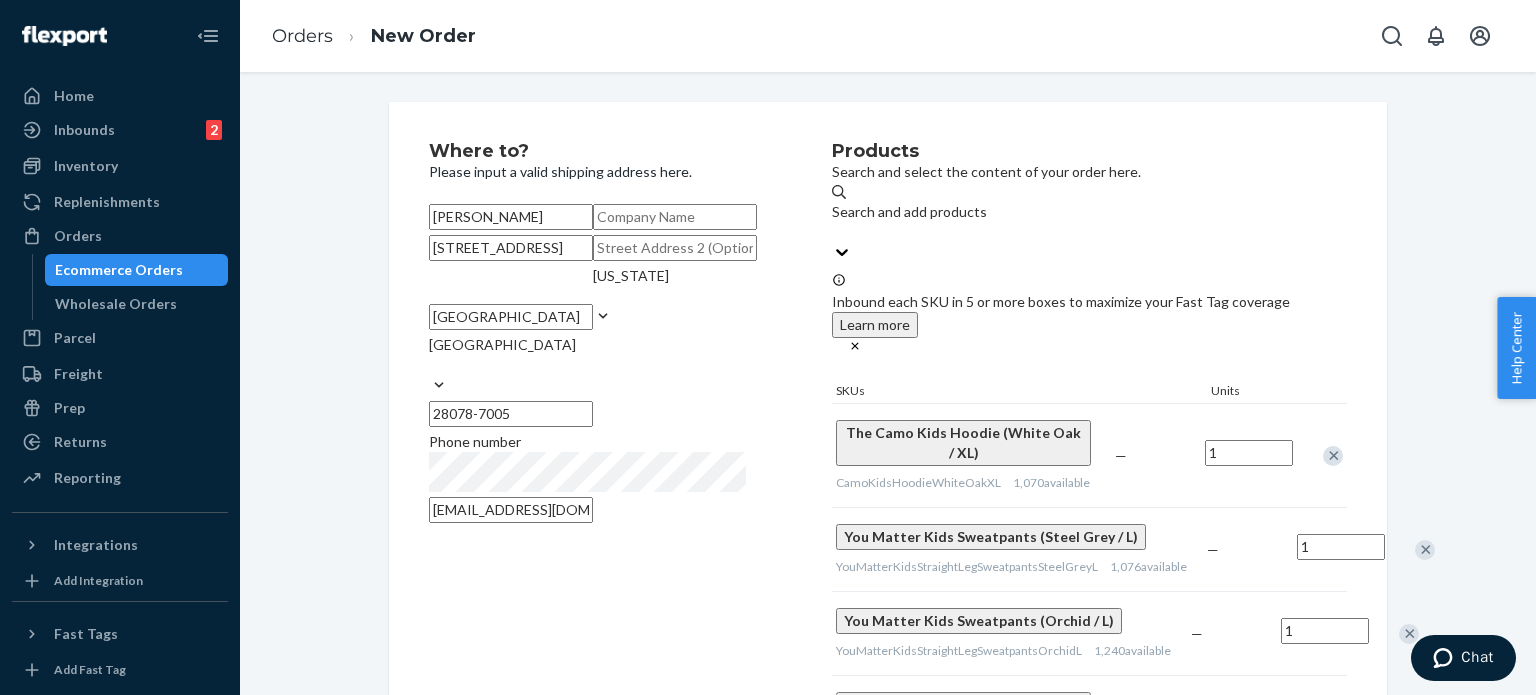 click at bounding box center [1425, 550] 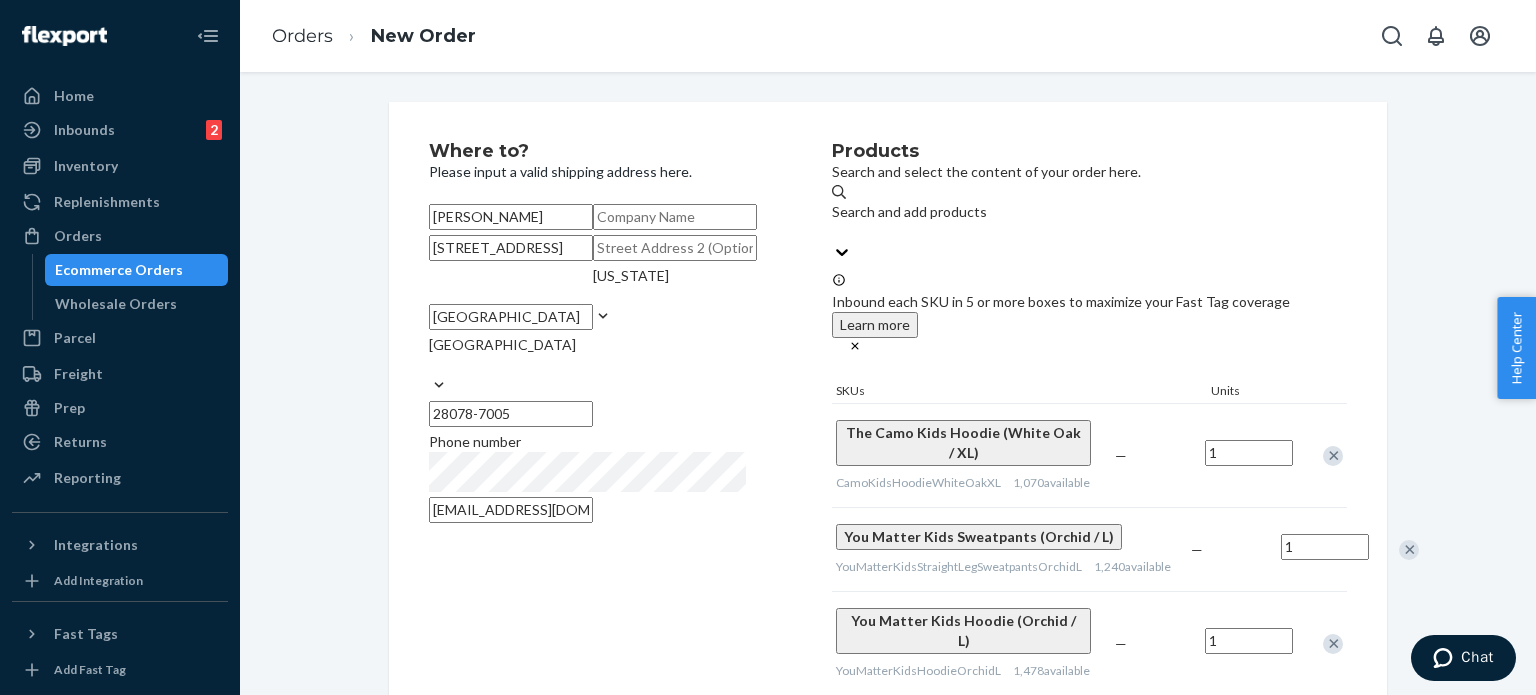 click at bounding box center [1409, 550] 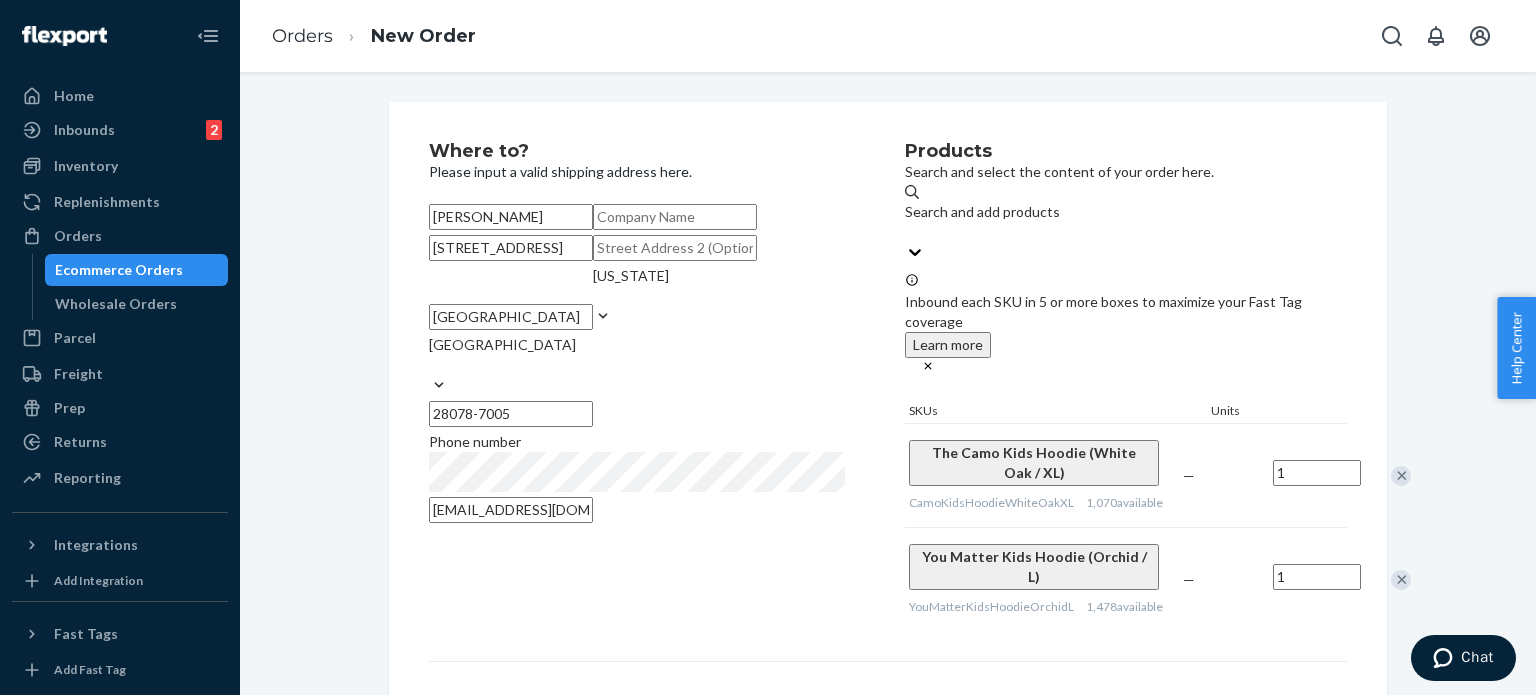 drag, startPoint x: 1321, startPoint y: 539, endPoint x: 1048, endPoint y: 475, distance: 280.4015 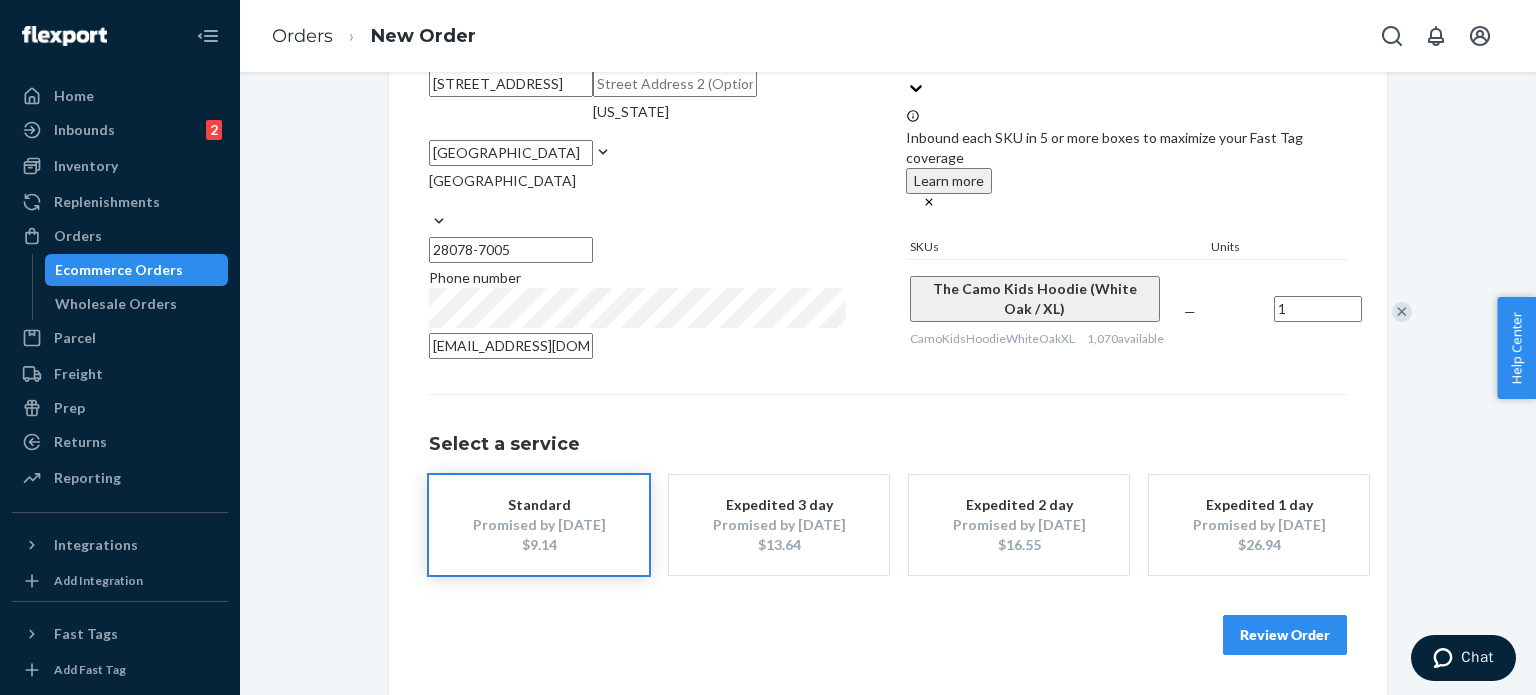 scroll, scrollTop: 315, scrollLeft: 0, axis: vertical 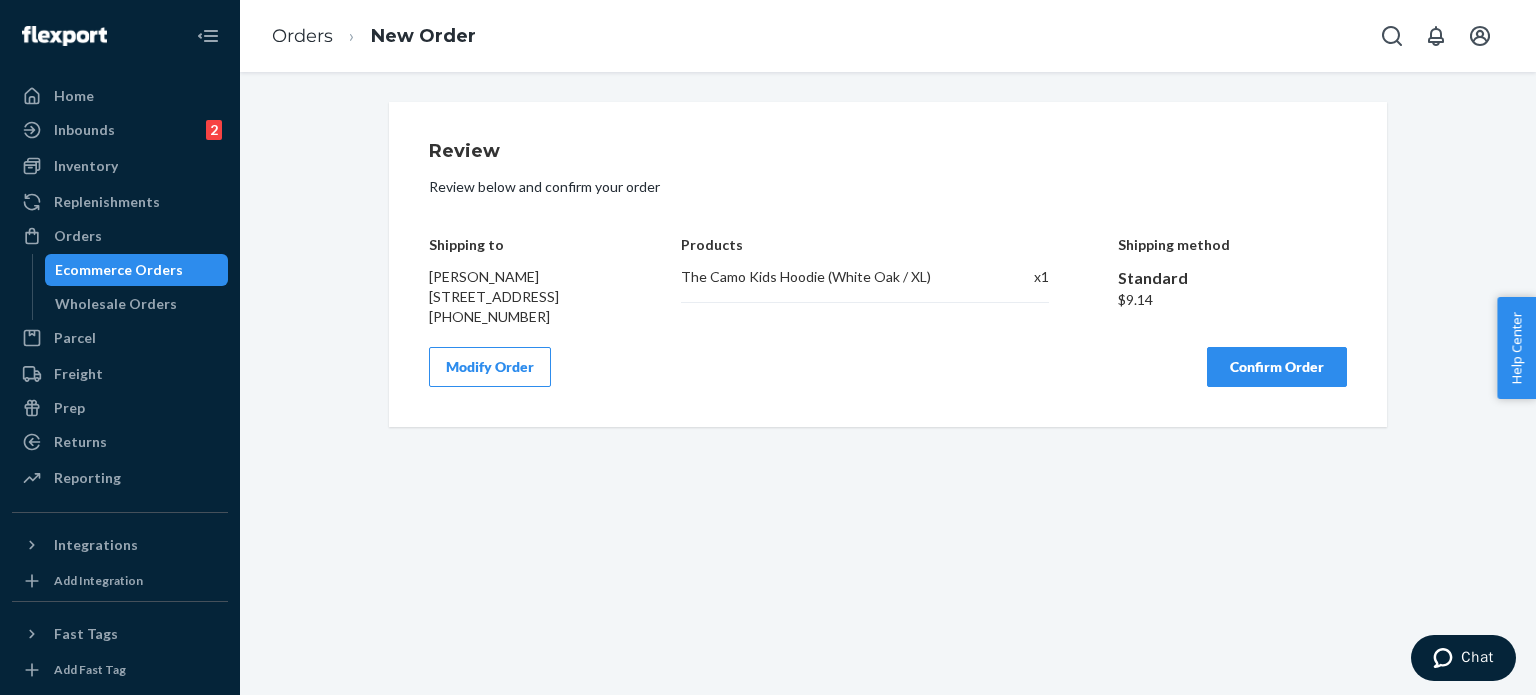 click on "Confirm Order" at bounding box center [1277, 367] 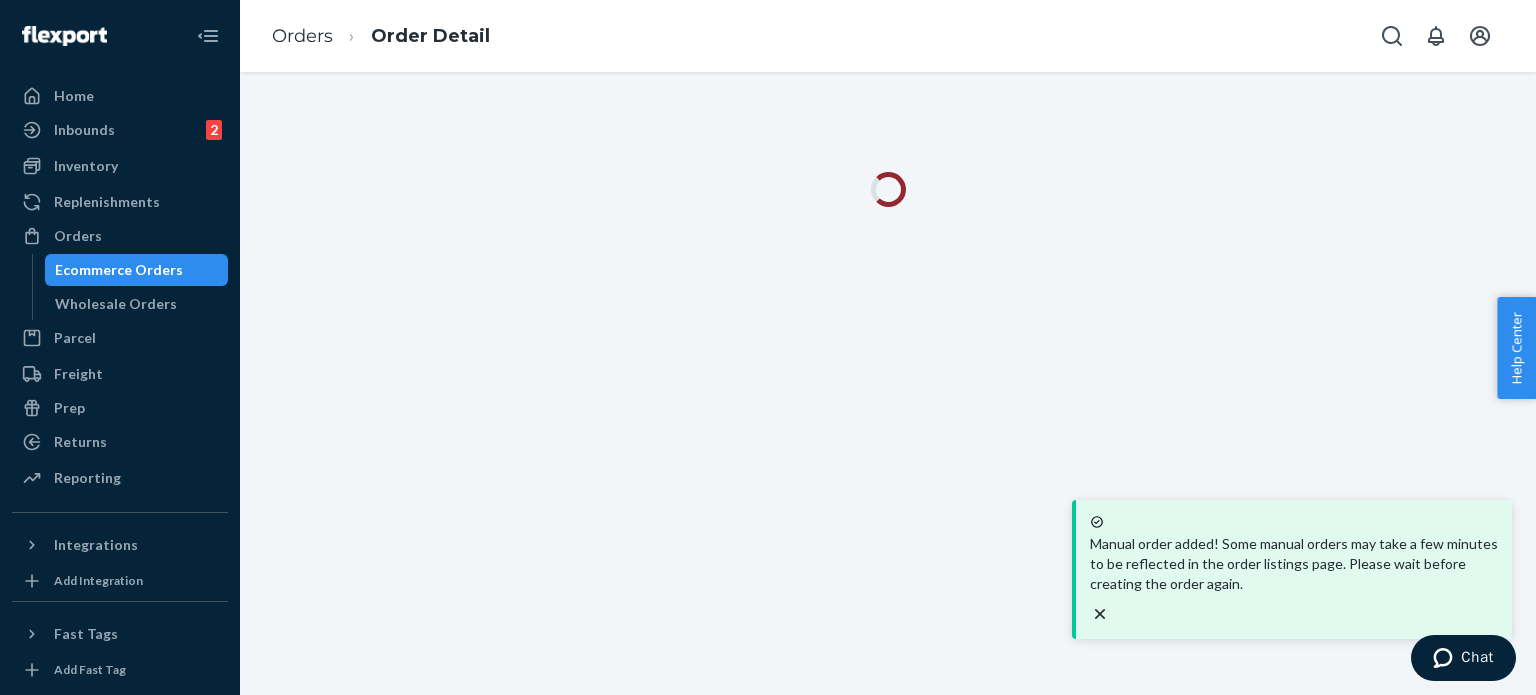 click 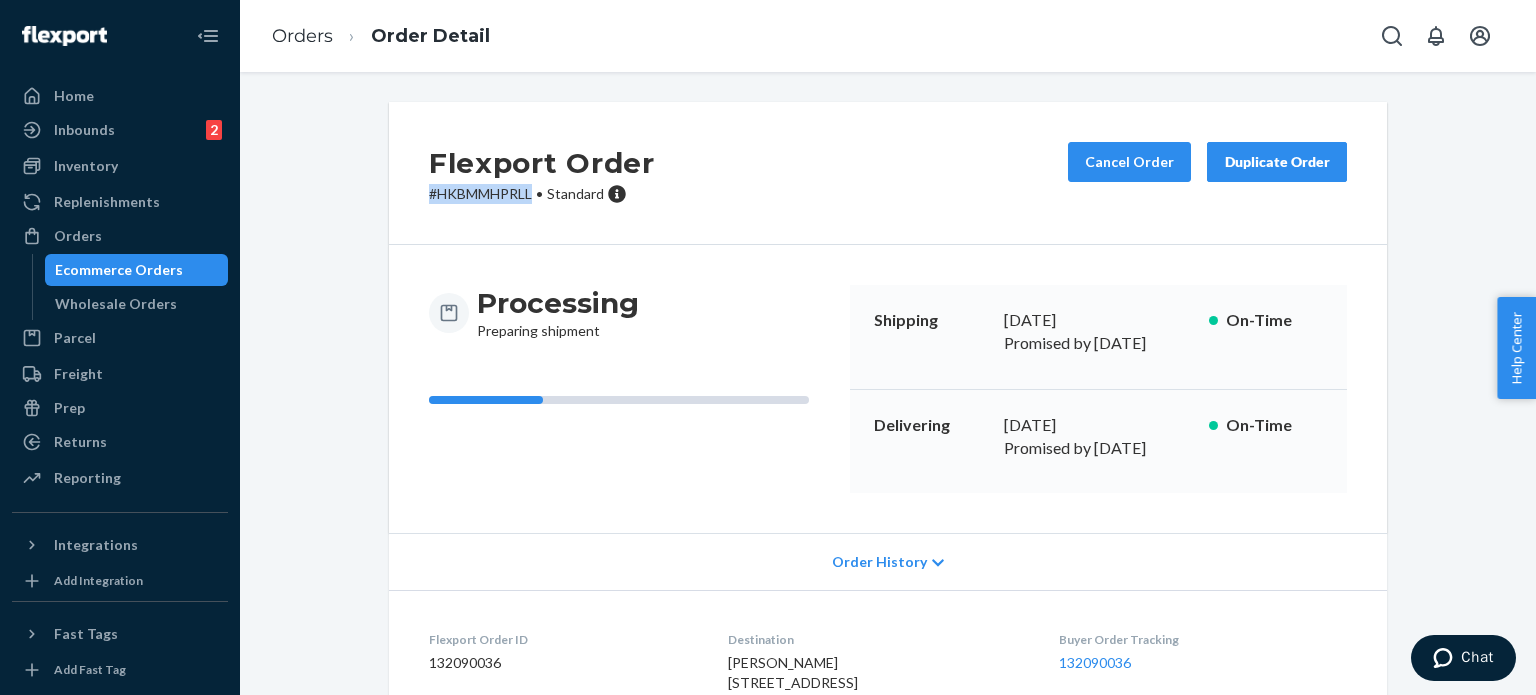 drag, startPoint x: 524, startPoint y: 194, endPoint x: 393, endPoint y: 191, distance: 131.03435 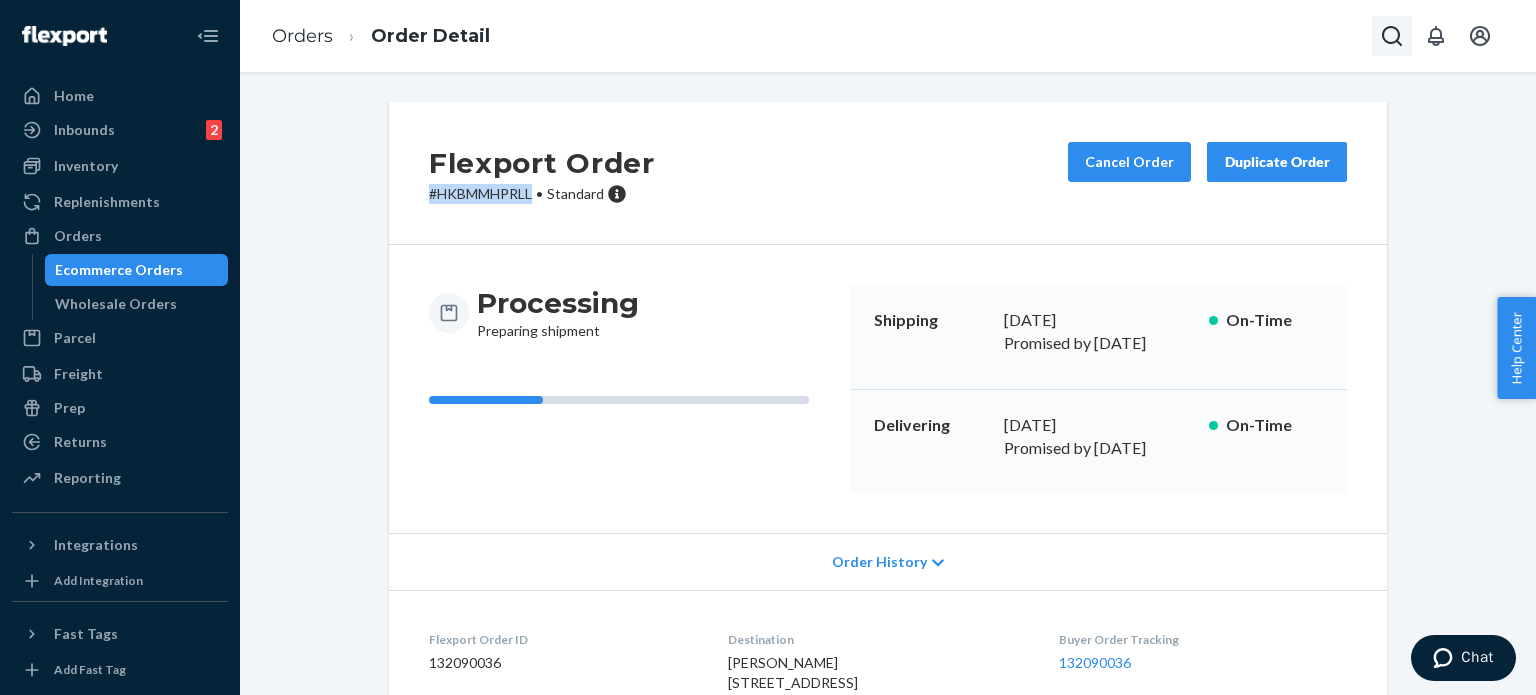 click 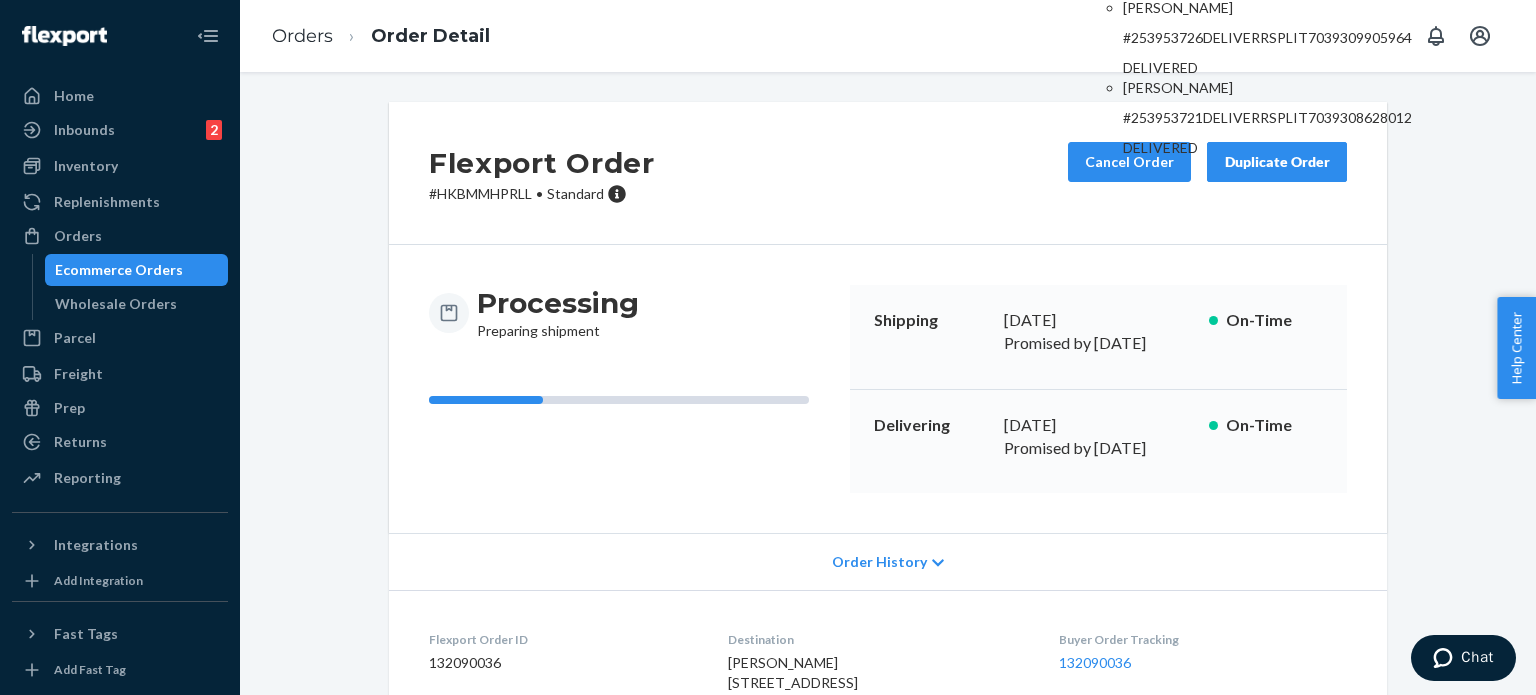 type on "#253953726" 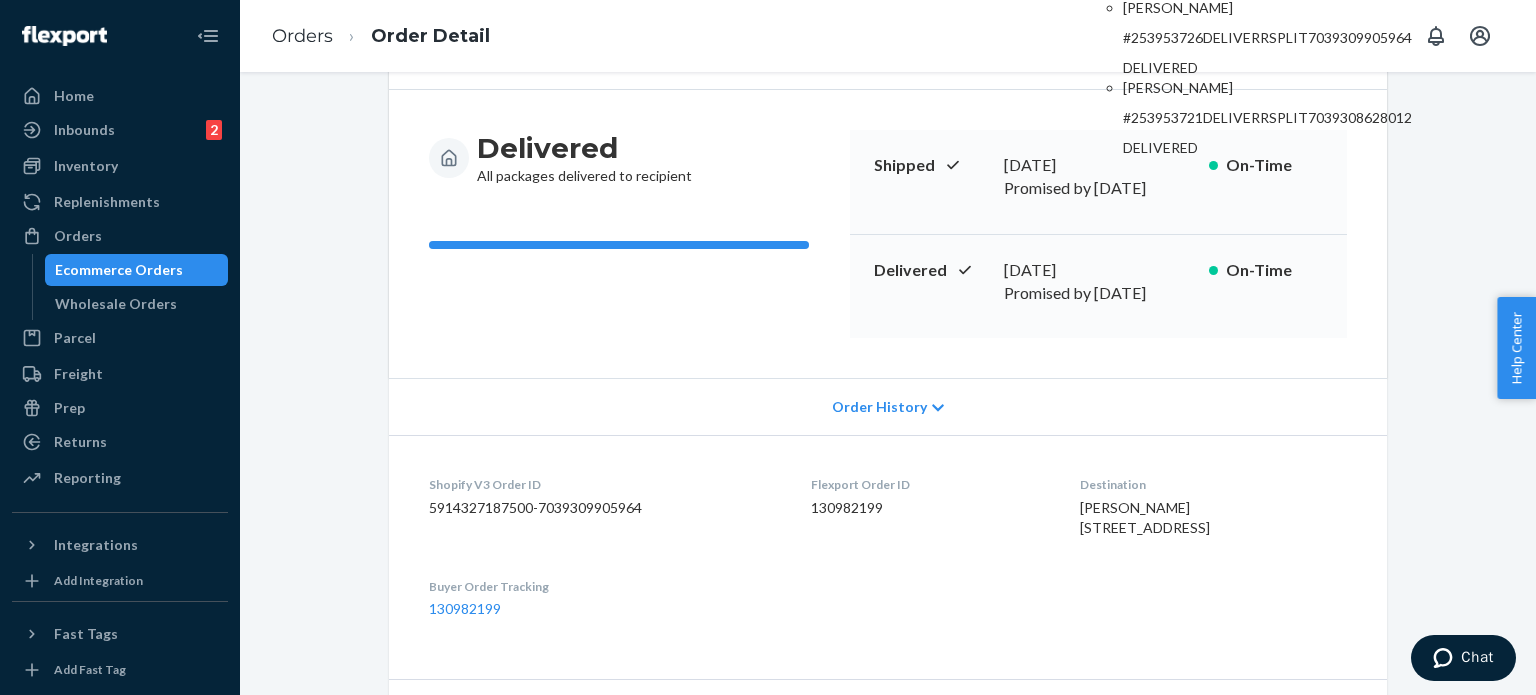 scroll, scrollTop: 300, scrollLeft: 0, axis: vertical 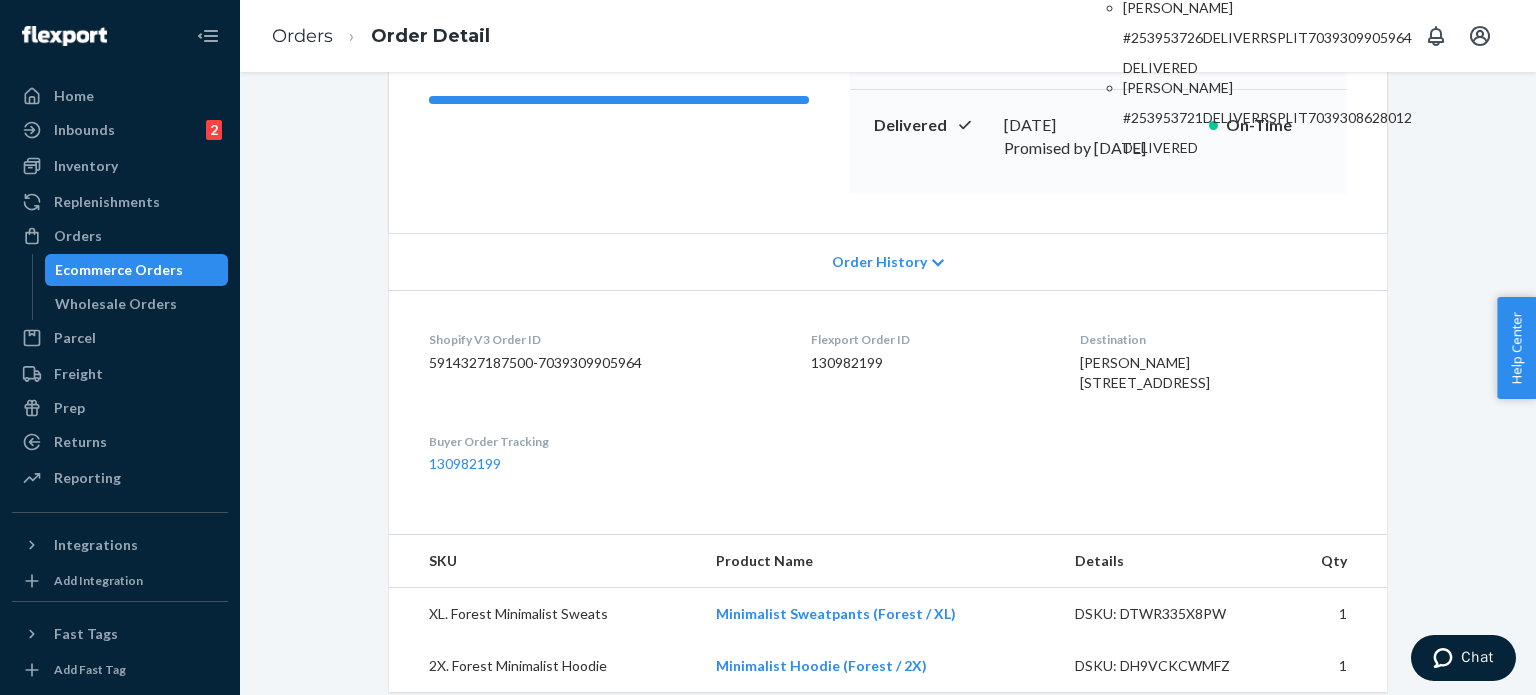 click on "Order History" at bounding box center [879, 262] 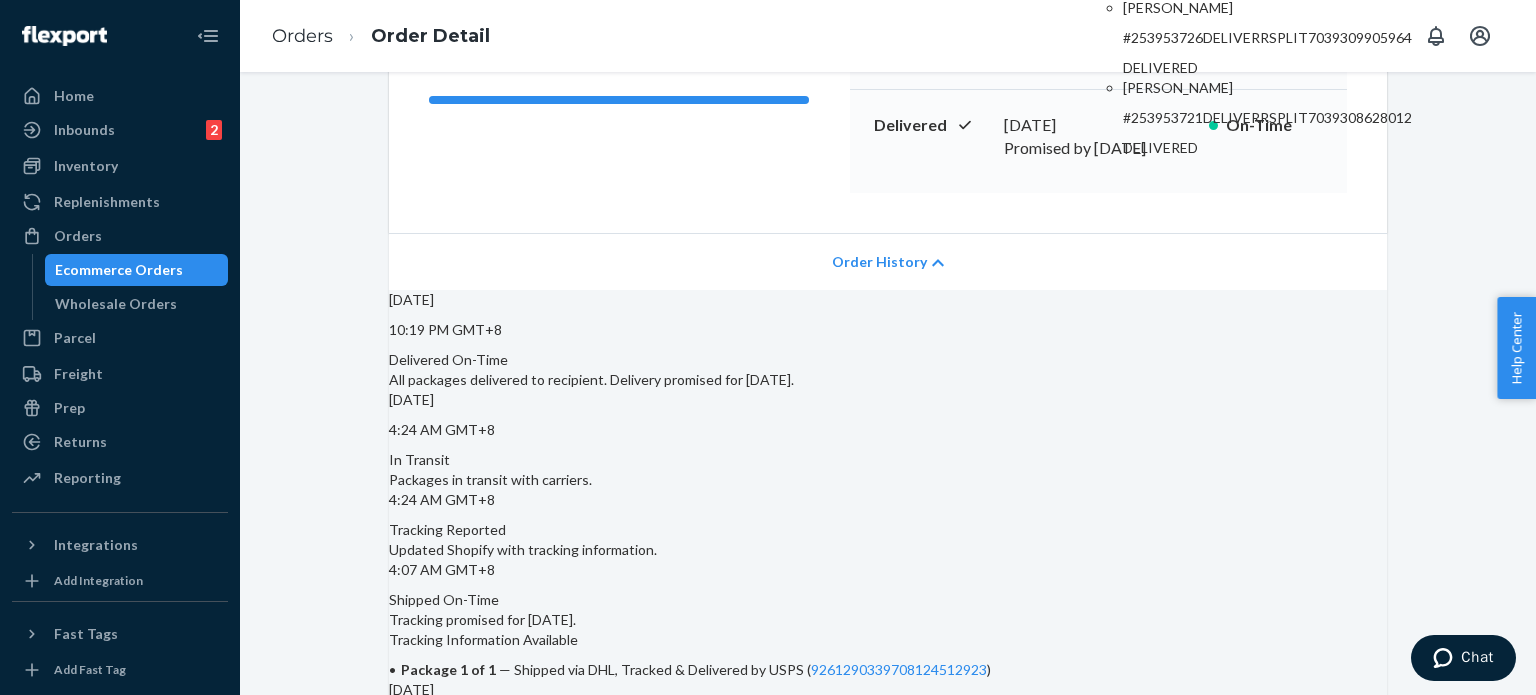 click 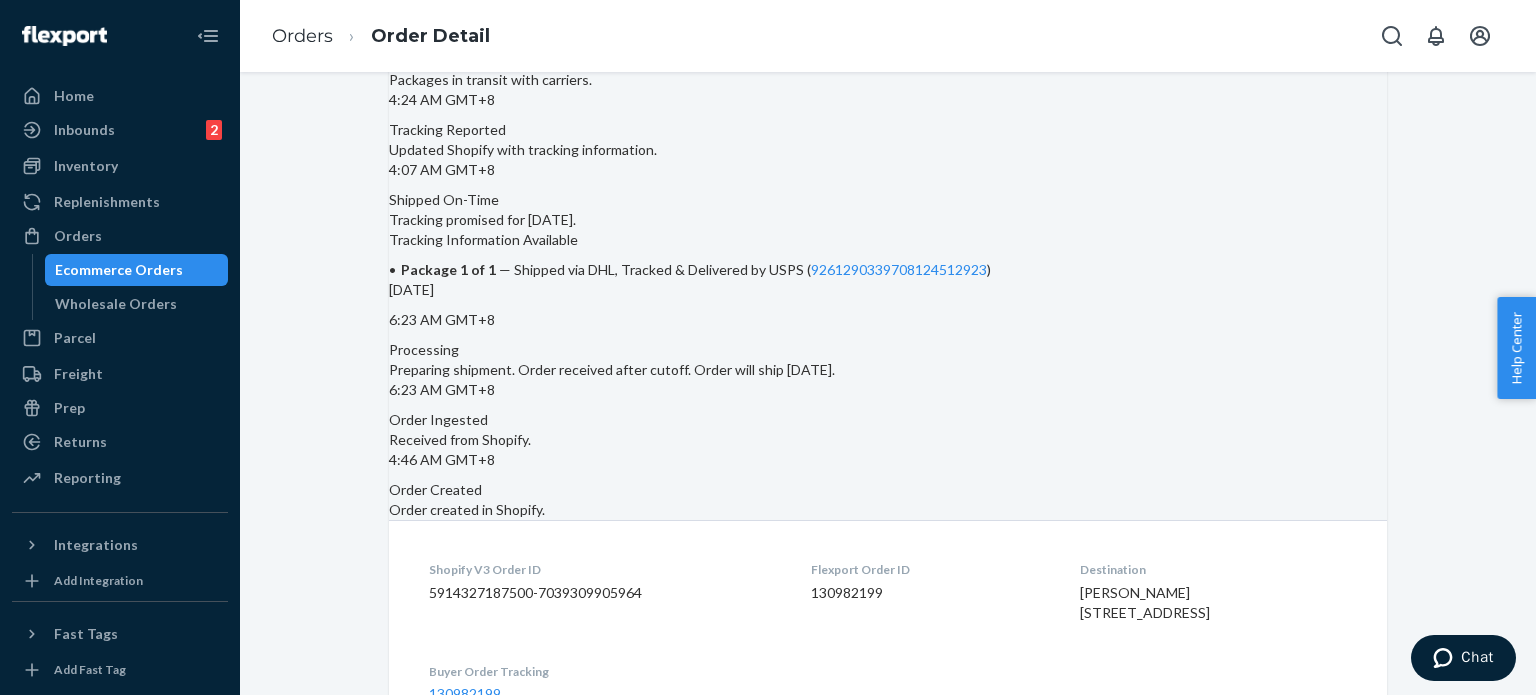 scroll, scrollTop: 300, scrollLeft: 0, axis: vertical 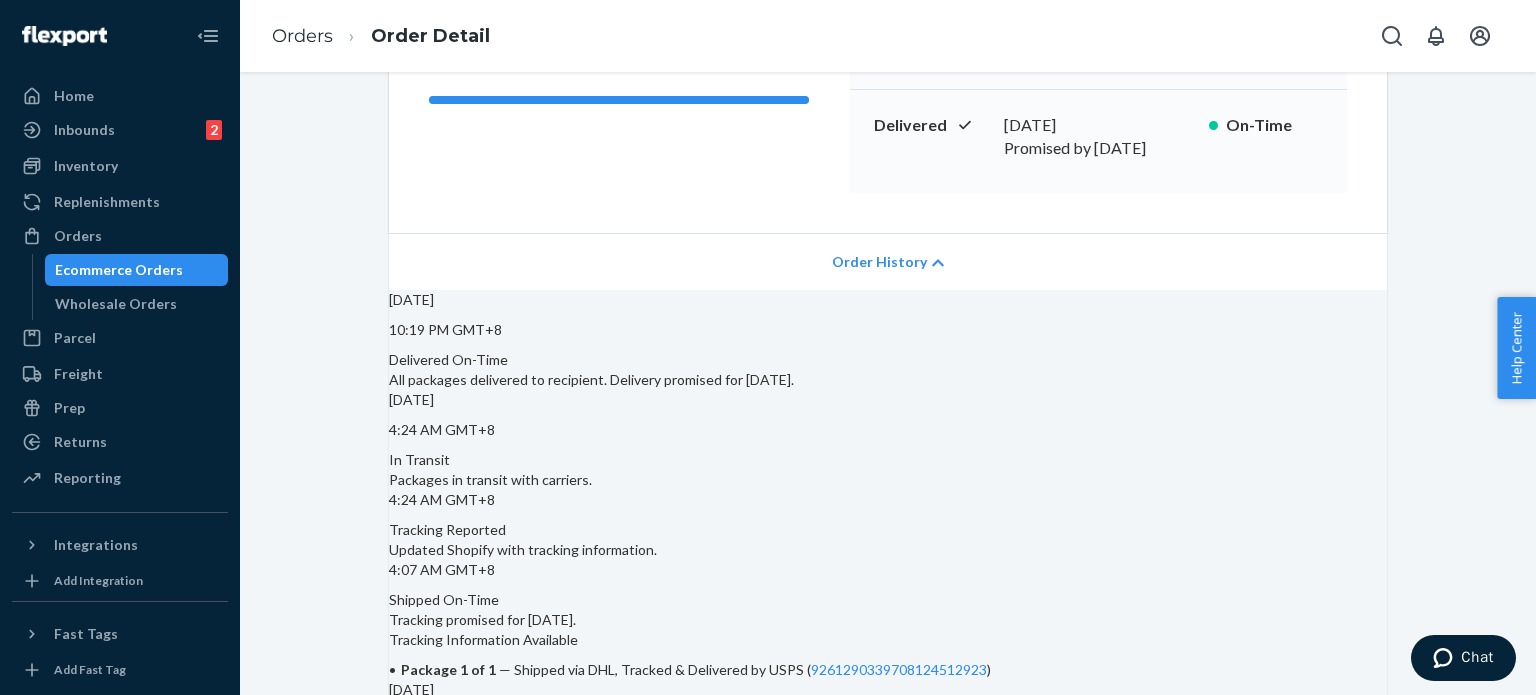 click on "Order History" at bounding box center (888, 261) 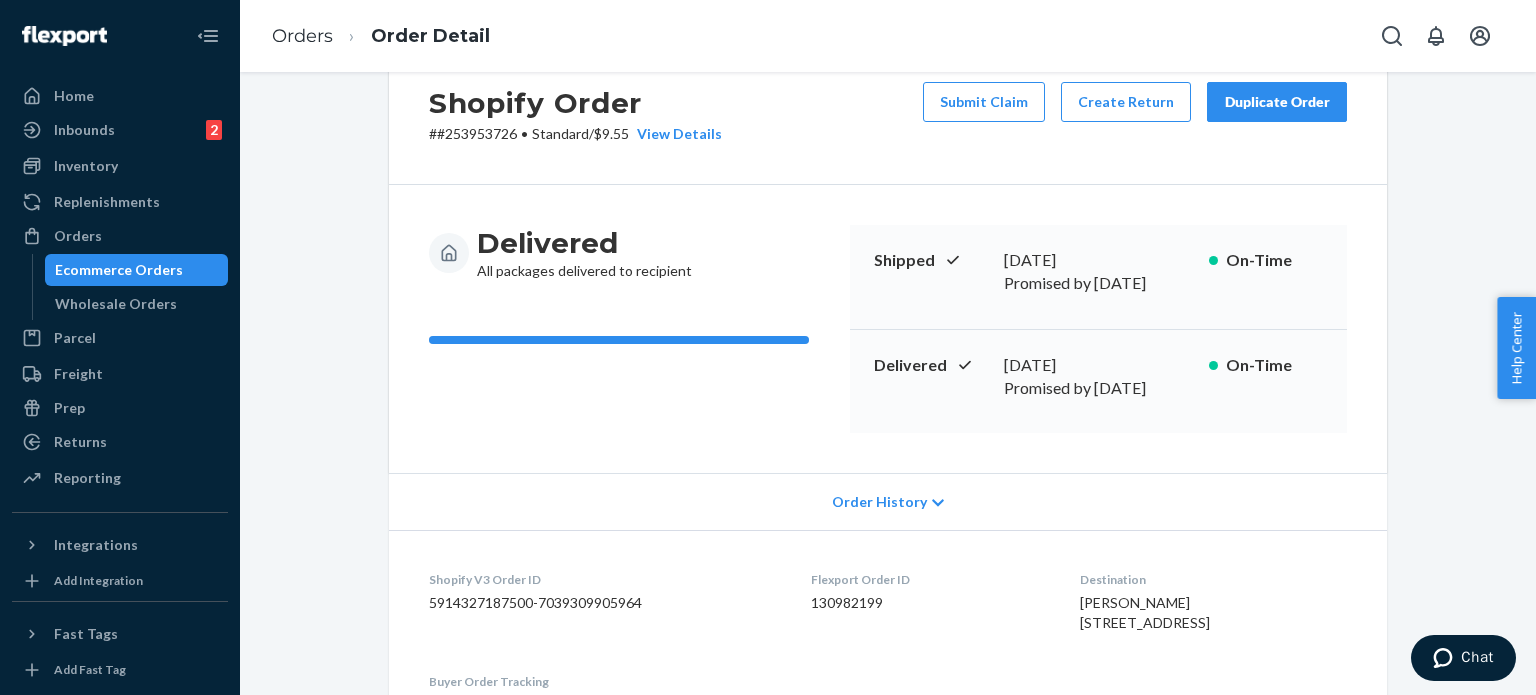 scroll, scrollTop: 0, scrollLeft: 0, axis: both 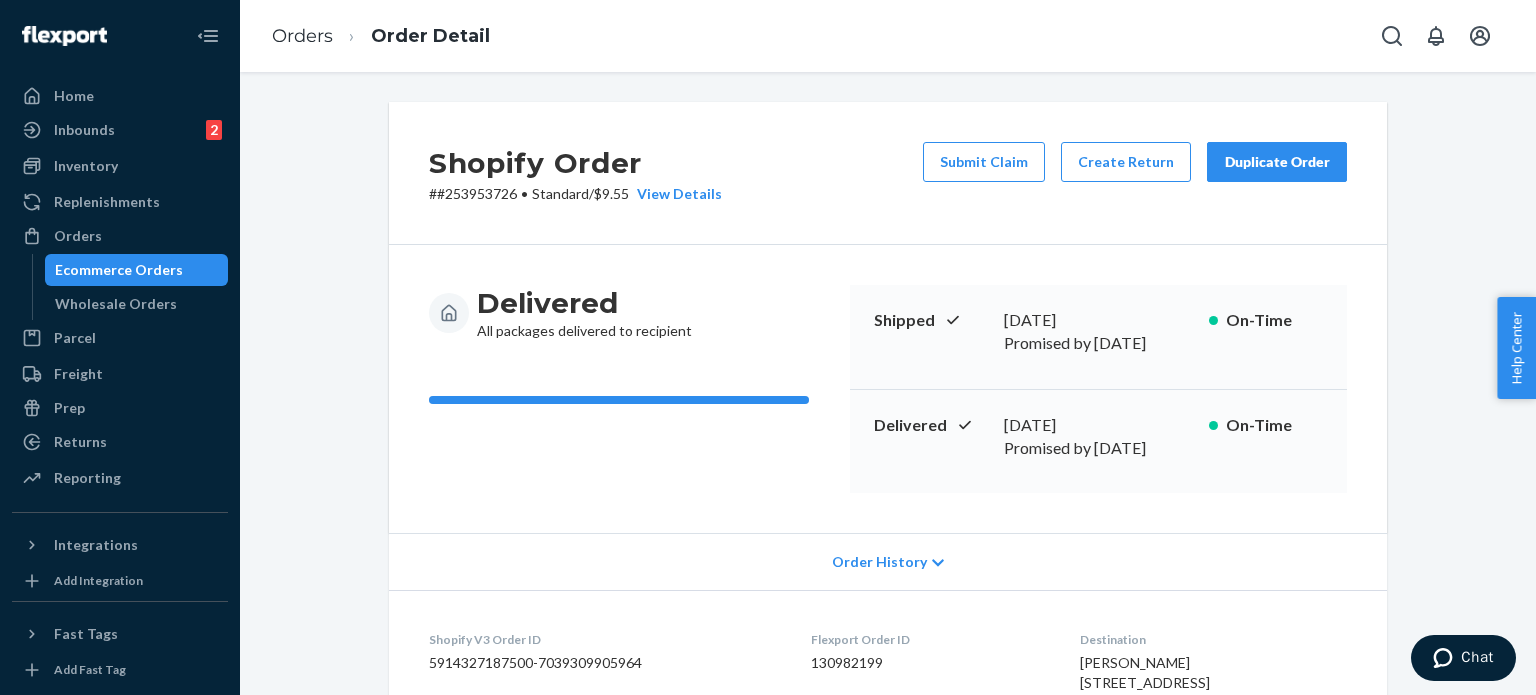 click on "Duplicate Order" at bounding box center [1277, 162] 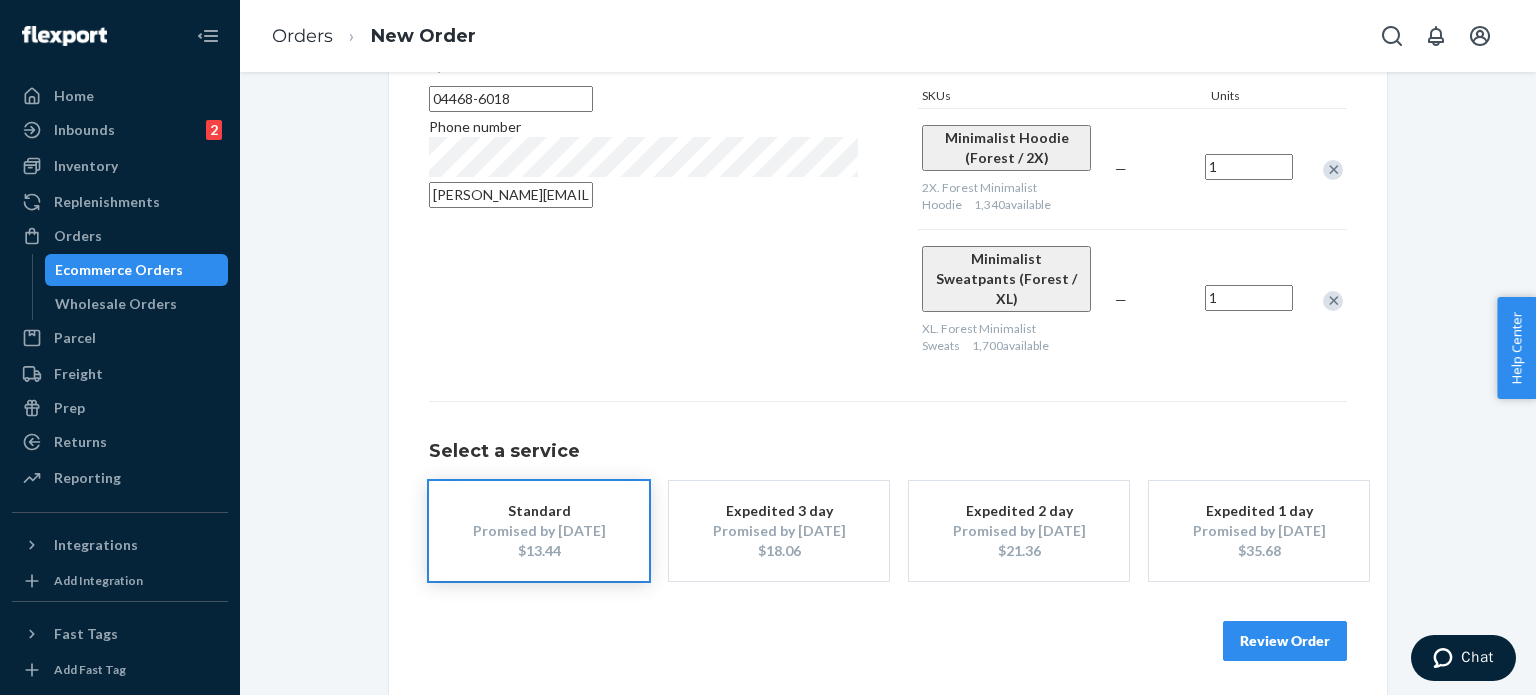 scroll, scrollTop: 0, scrollLeft: 0, axis: both 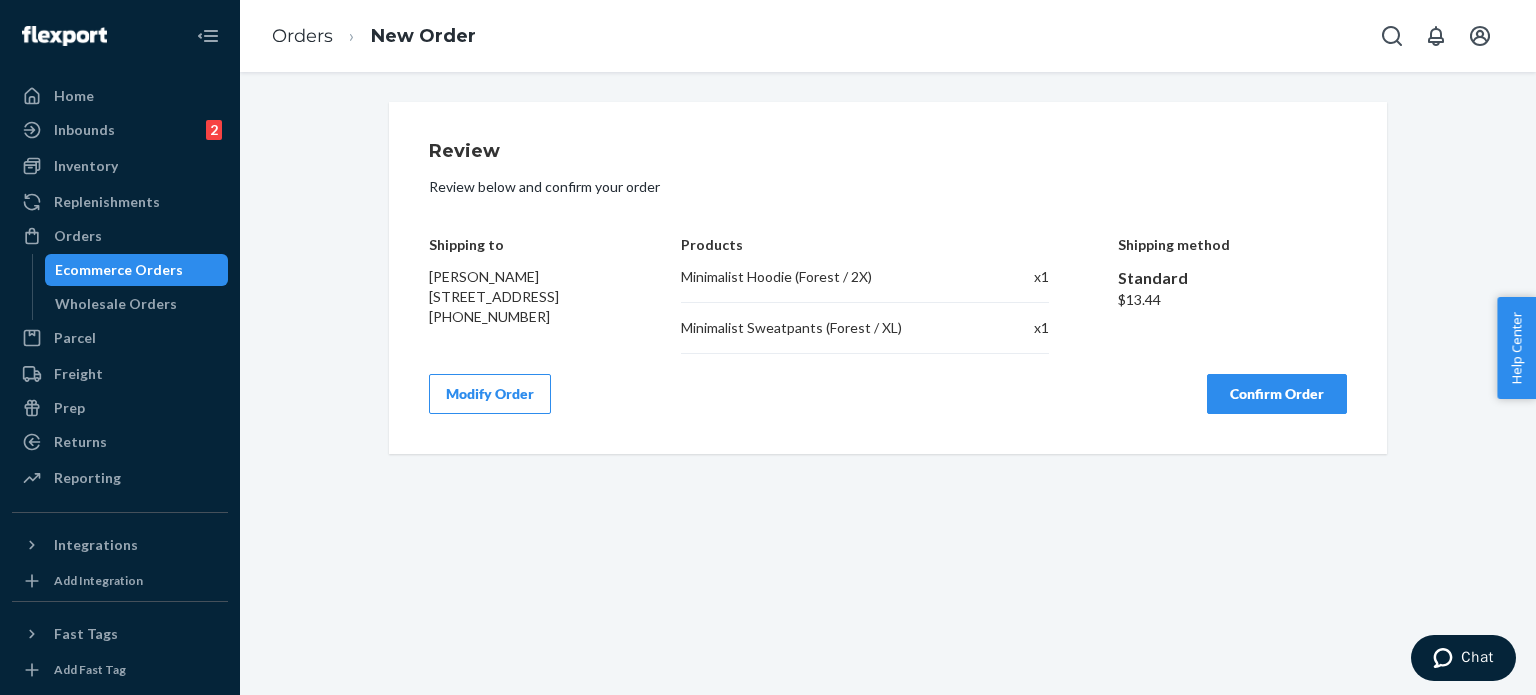 click on "Confirm Order" at bounding box center (1277, 394) 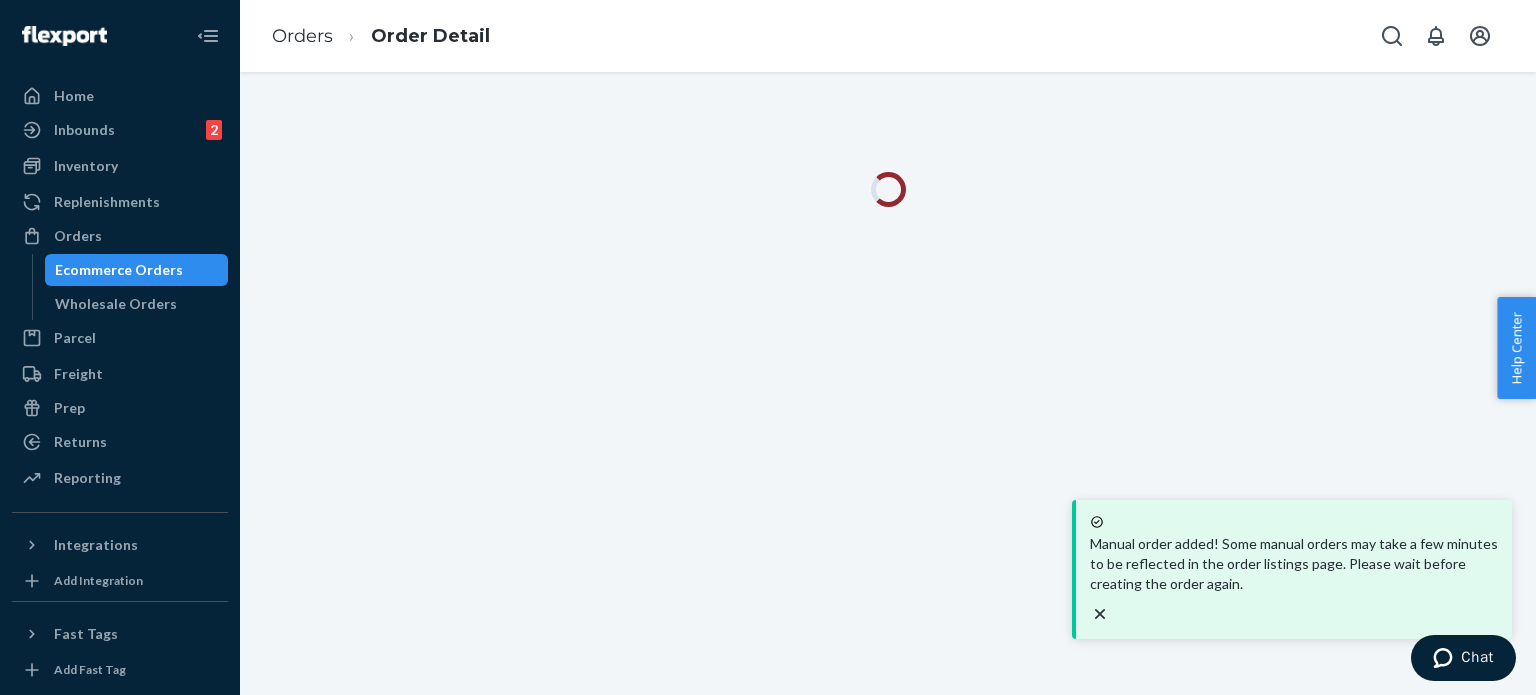 click 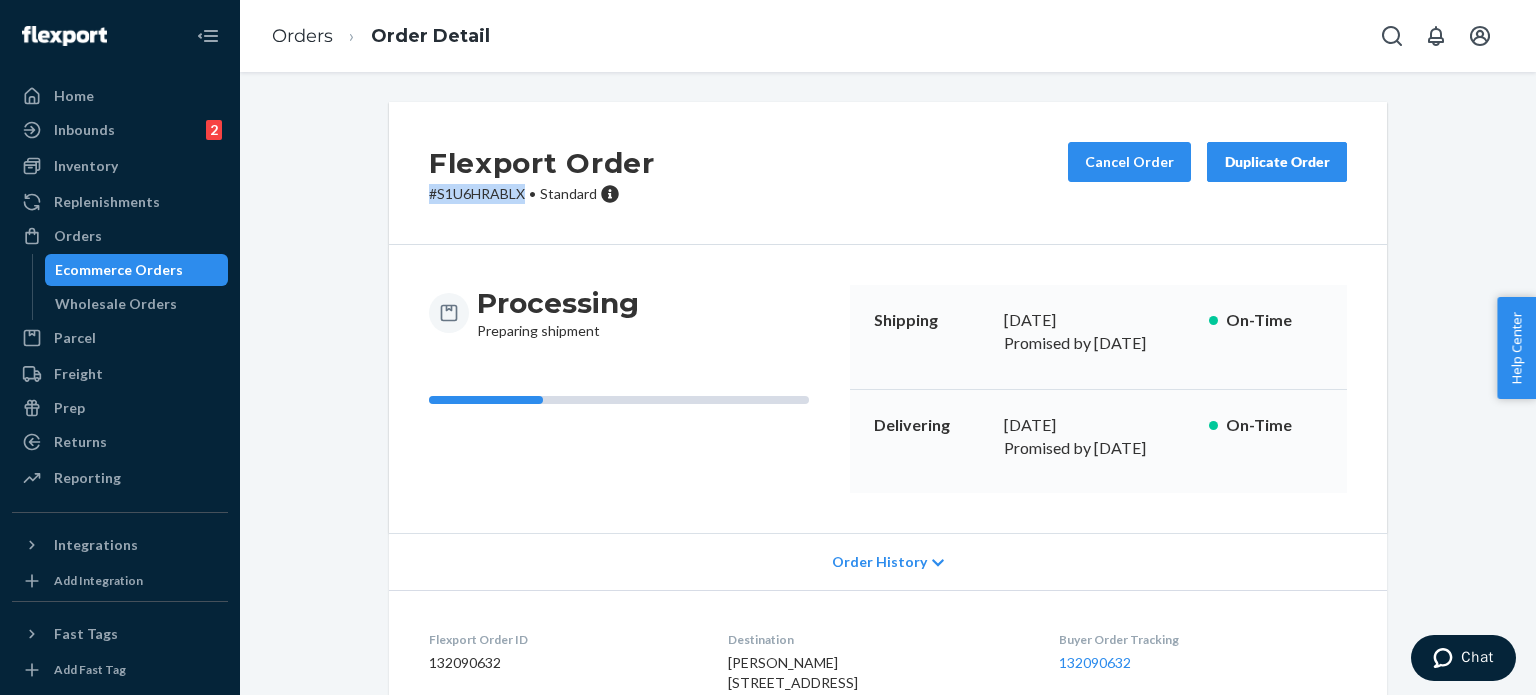 drag, startPoint x: 519, startPoint y: 195, endPoint x: 419, endPoint y: 182, distance: 100.84146 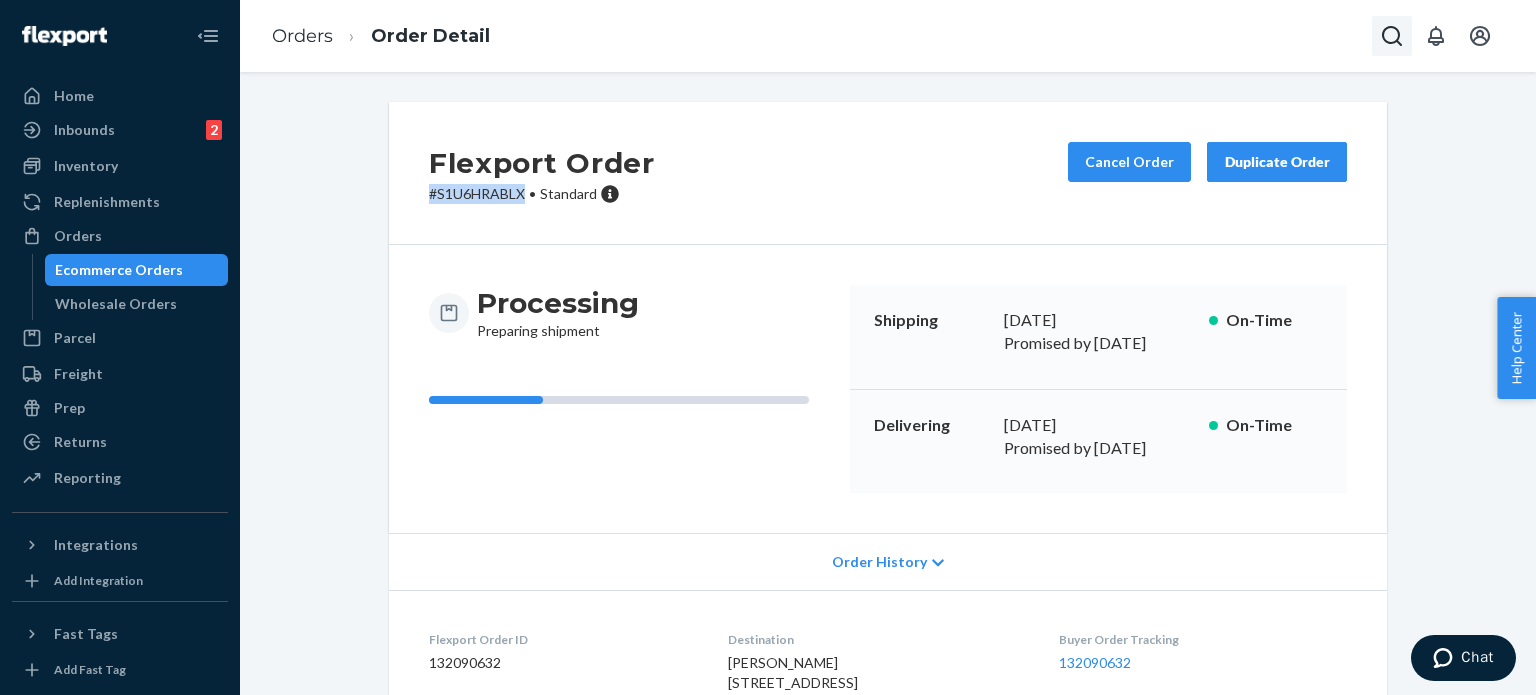 click 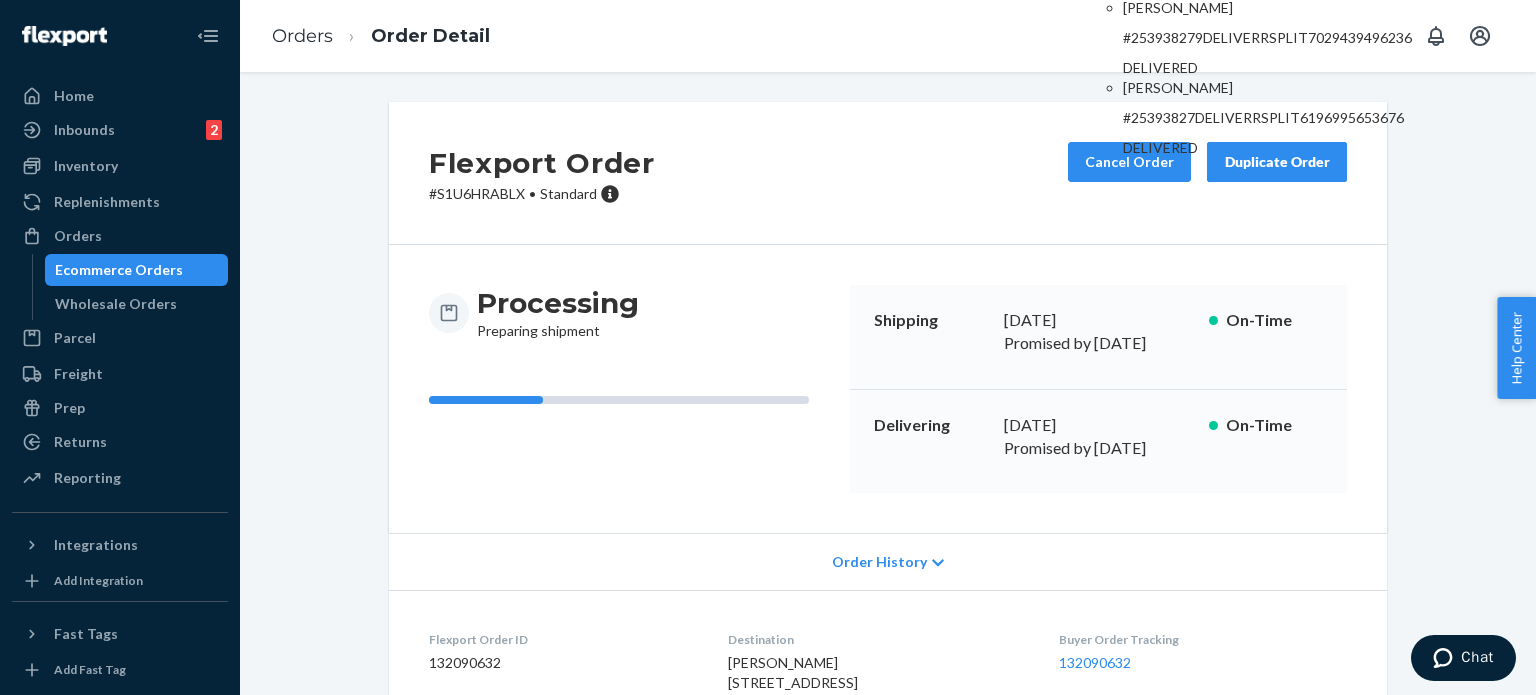 type on "#253938279" 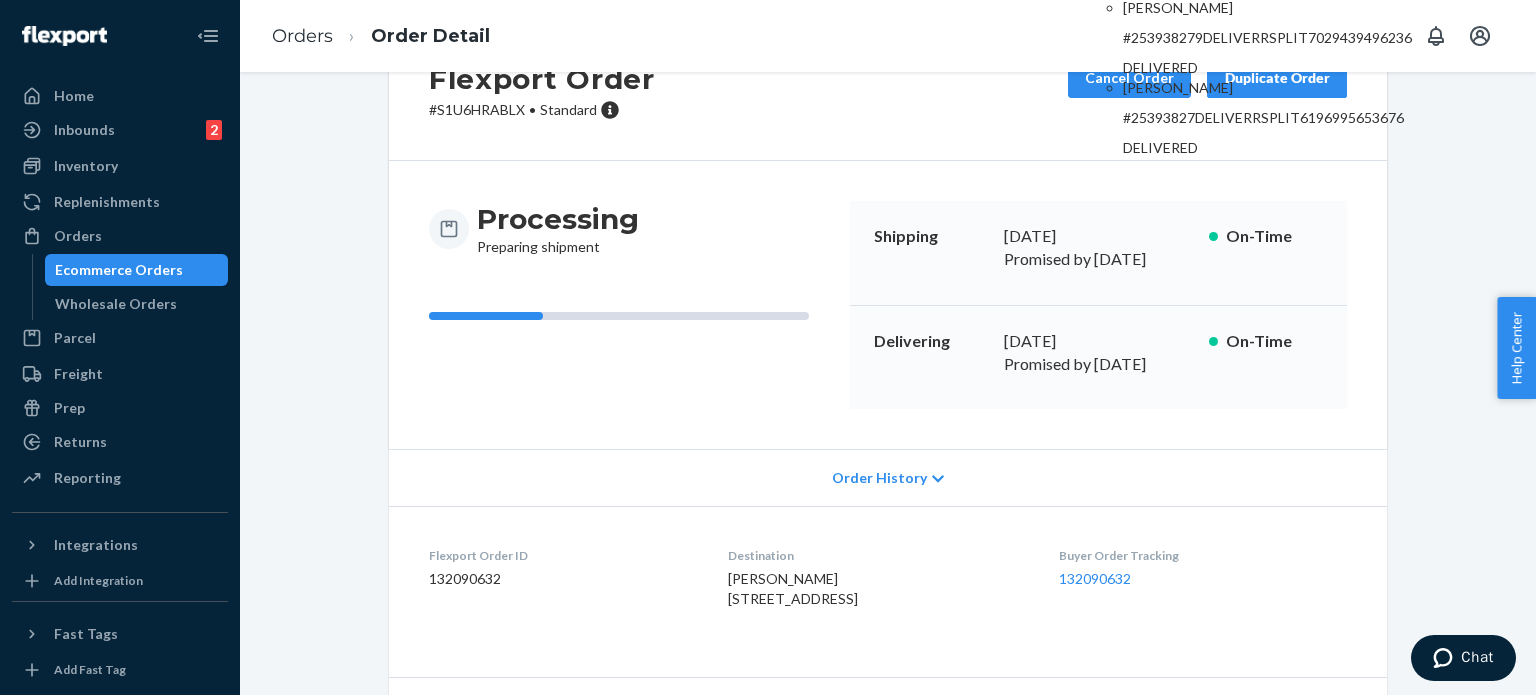 scroll, scrollTop: 54, scrollLeft: 0, axis: vertical 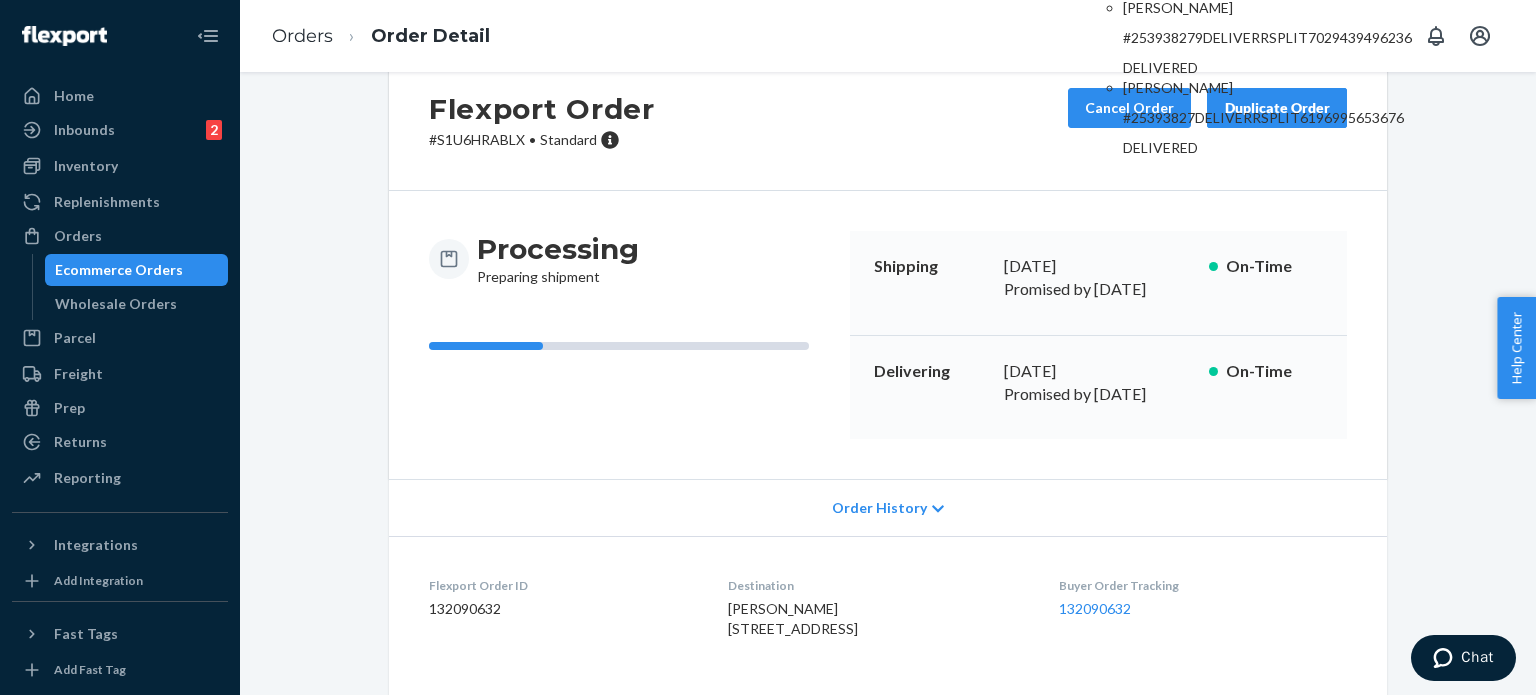 click on "[PERSON_NAME]" at bounding box center [1267, 8] 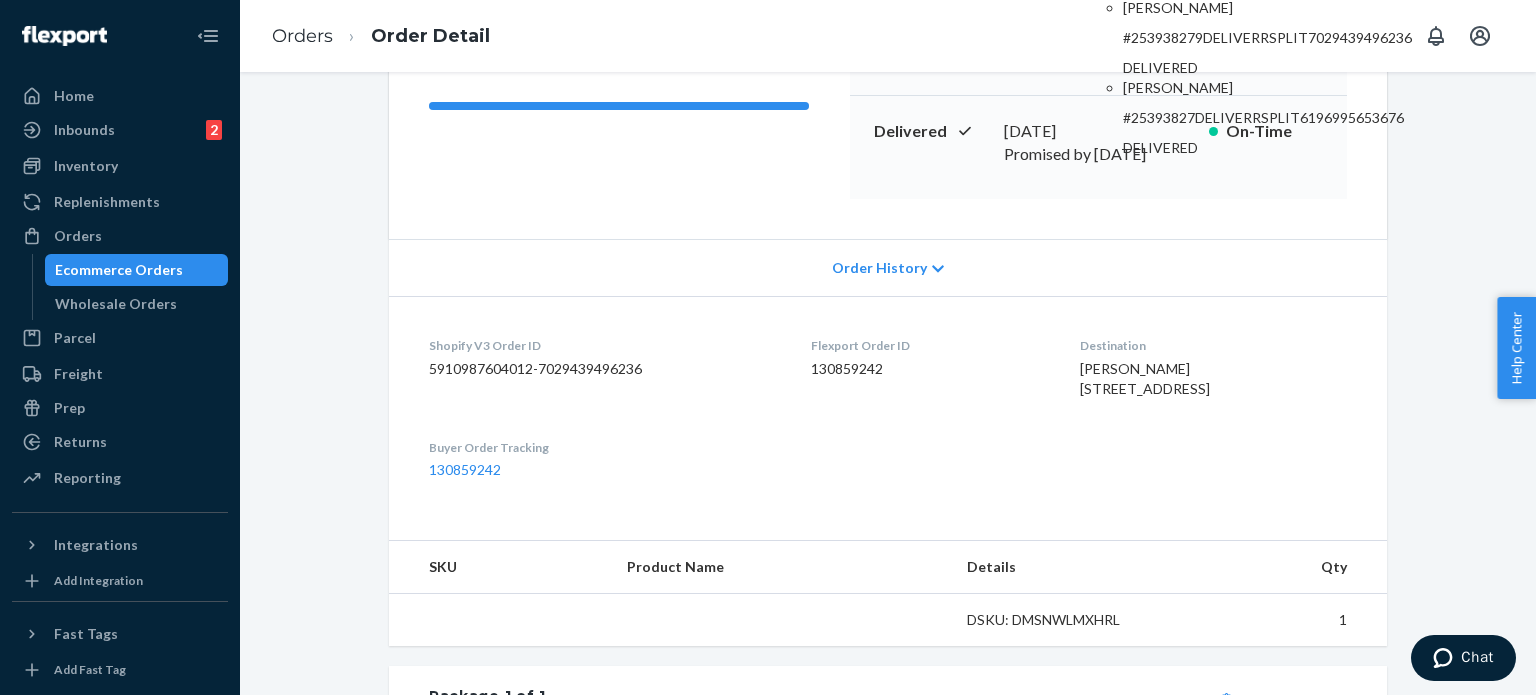 scroll, scrollTop: 400, scrollLeft: 0, axis: vertical 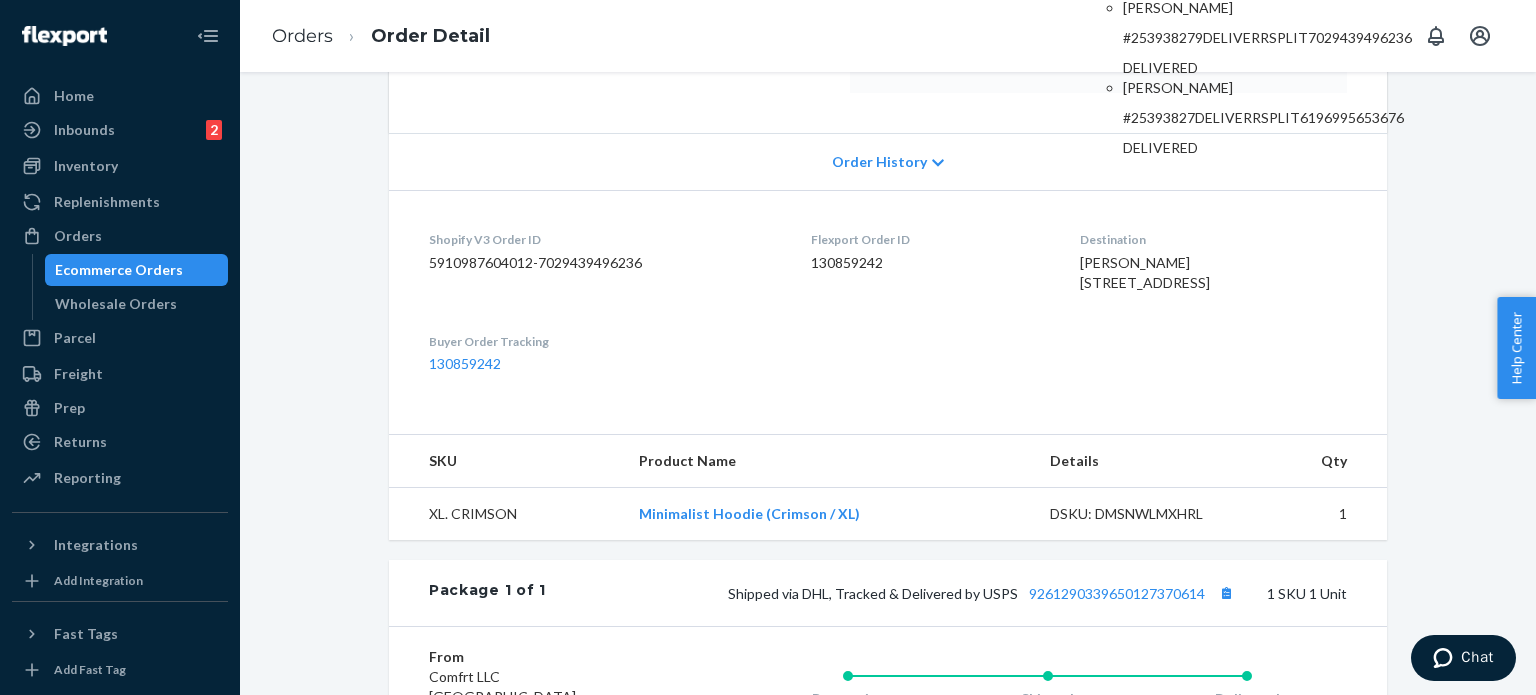 click 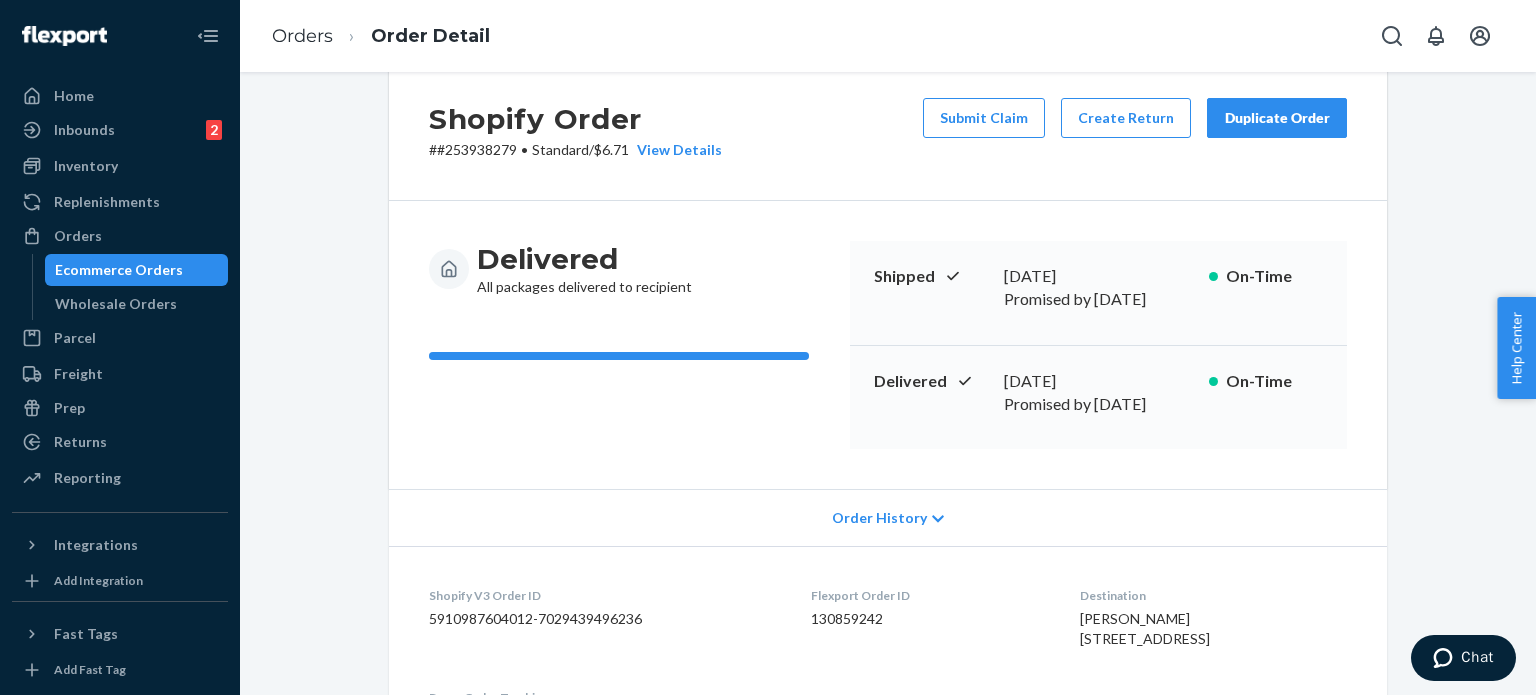 scroll, scrollTop: 0, scrollLeft: 0, axis: both 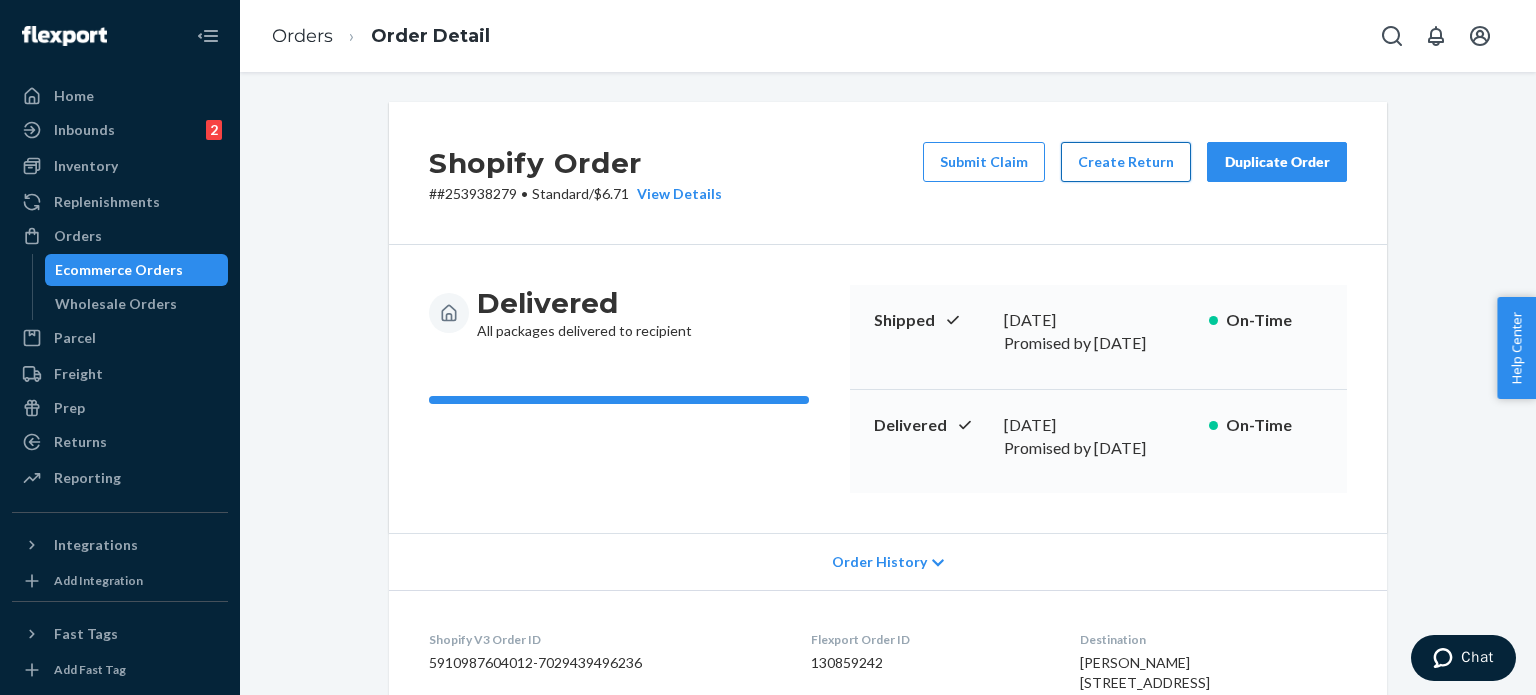 click on "Create Return" at bounding box center [1126, 162] 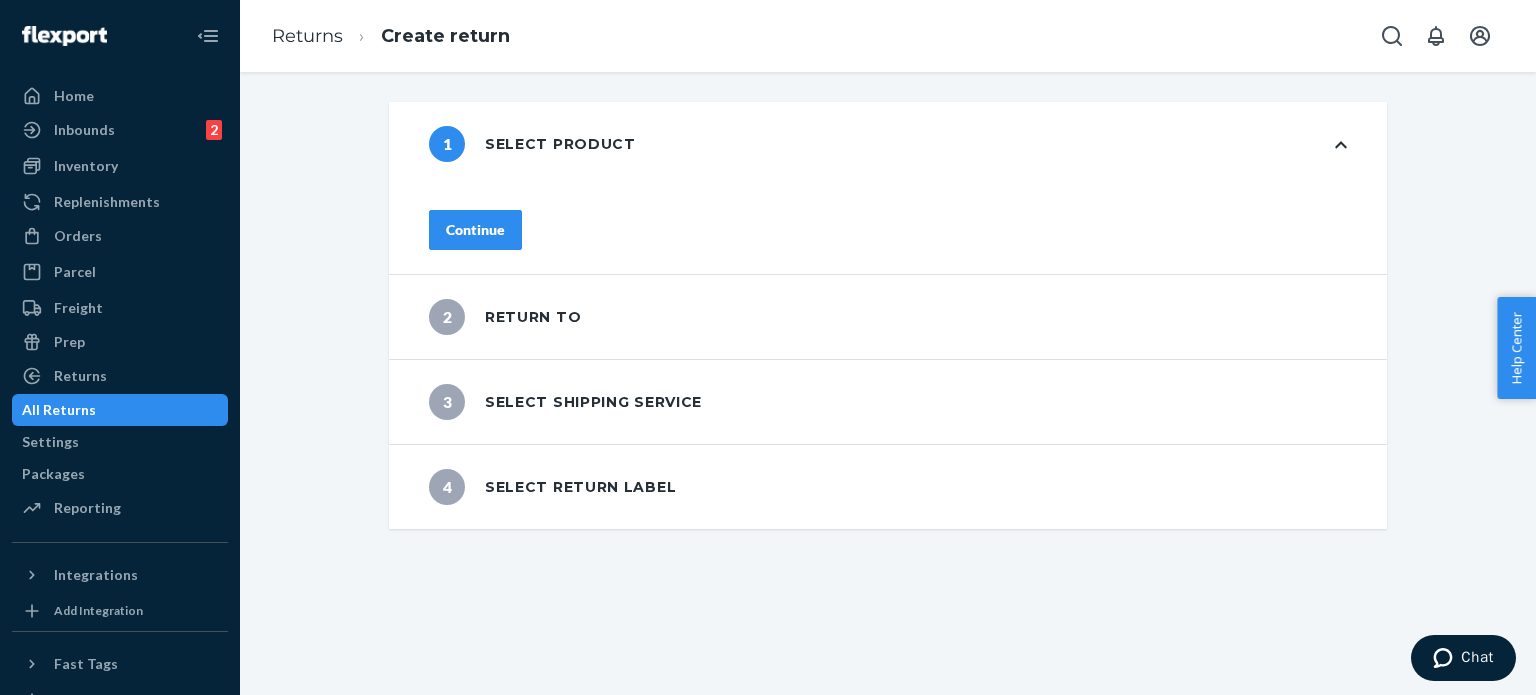 click on "Continue" at bounding box center (475, 230) 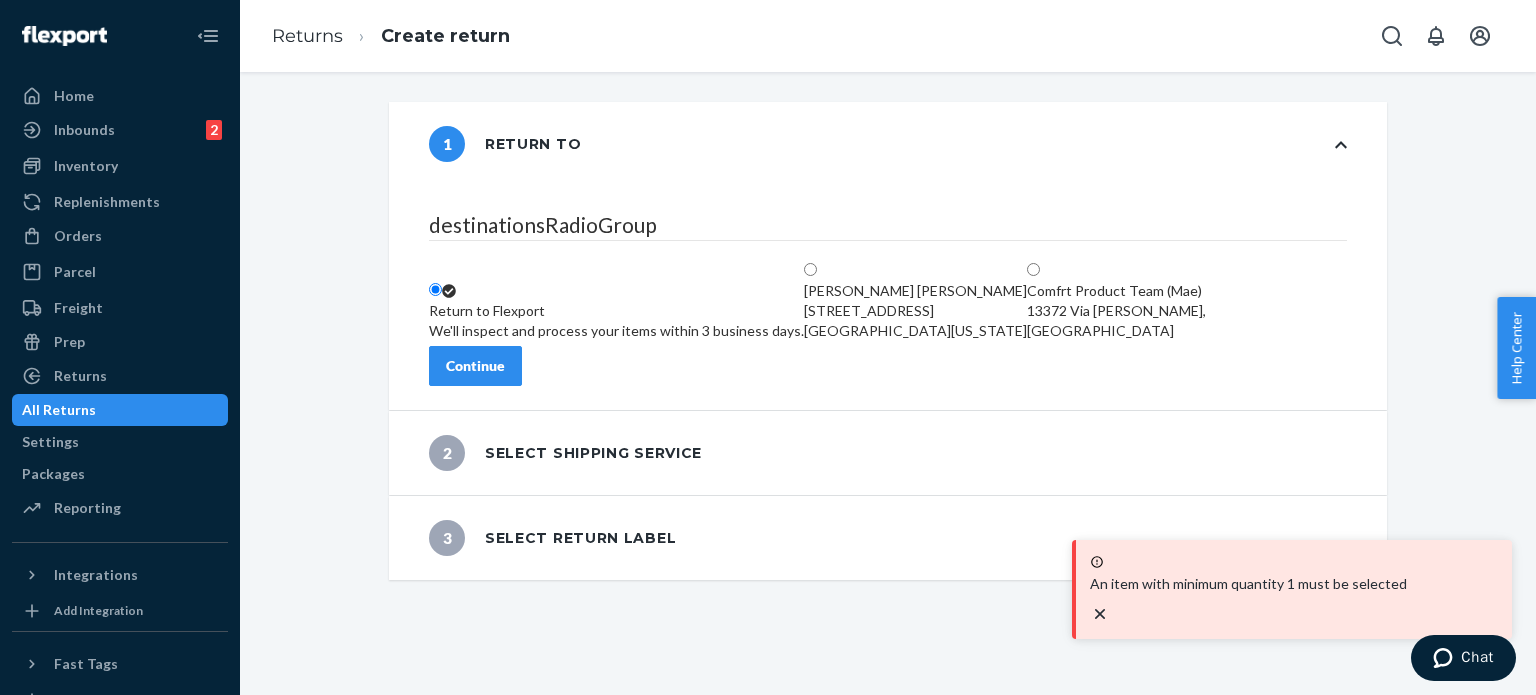 click on "Continue" at bounding box center (475, 366) 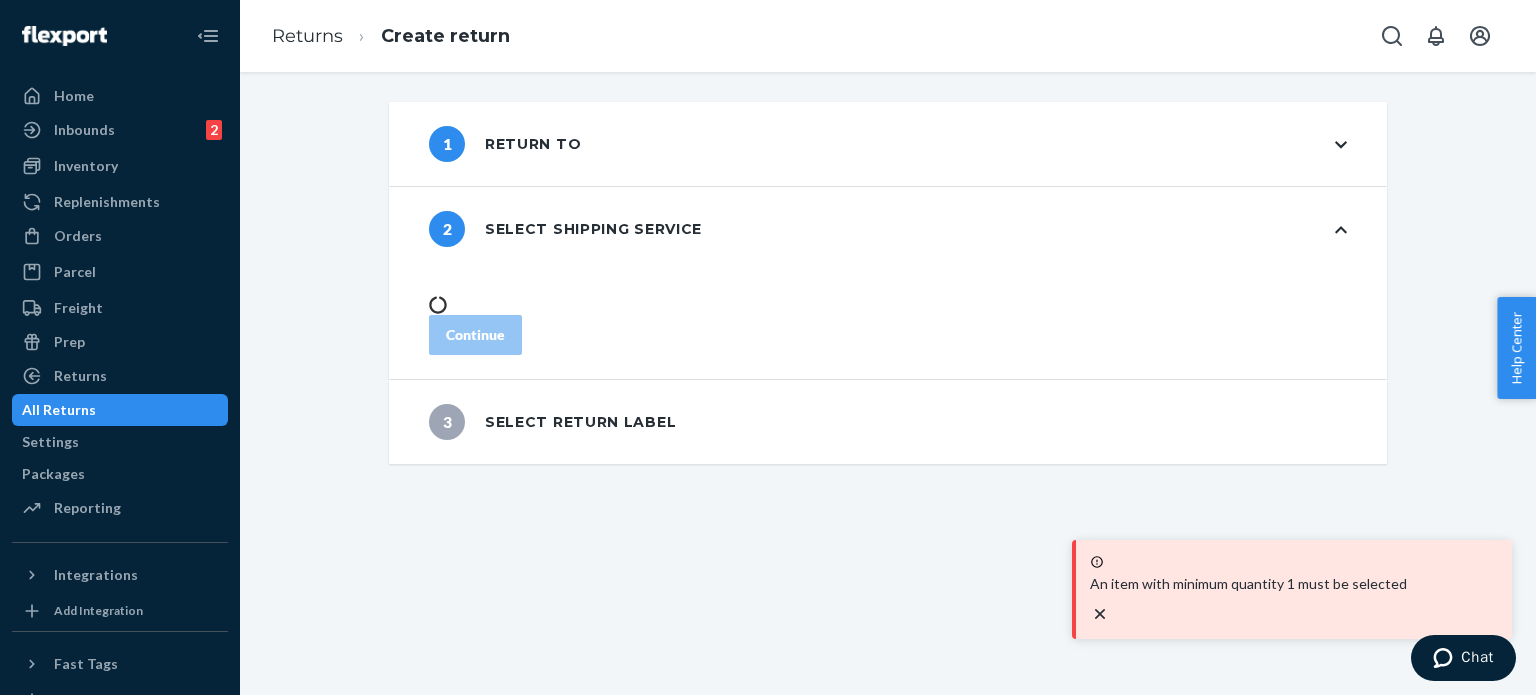 click 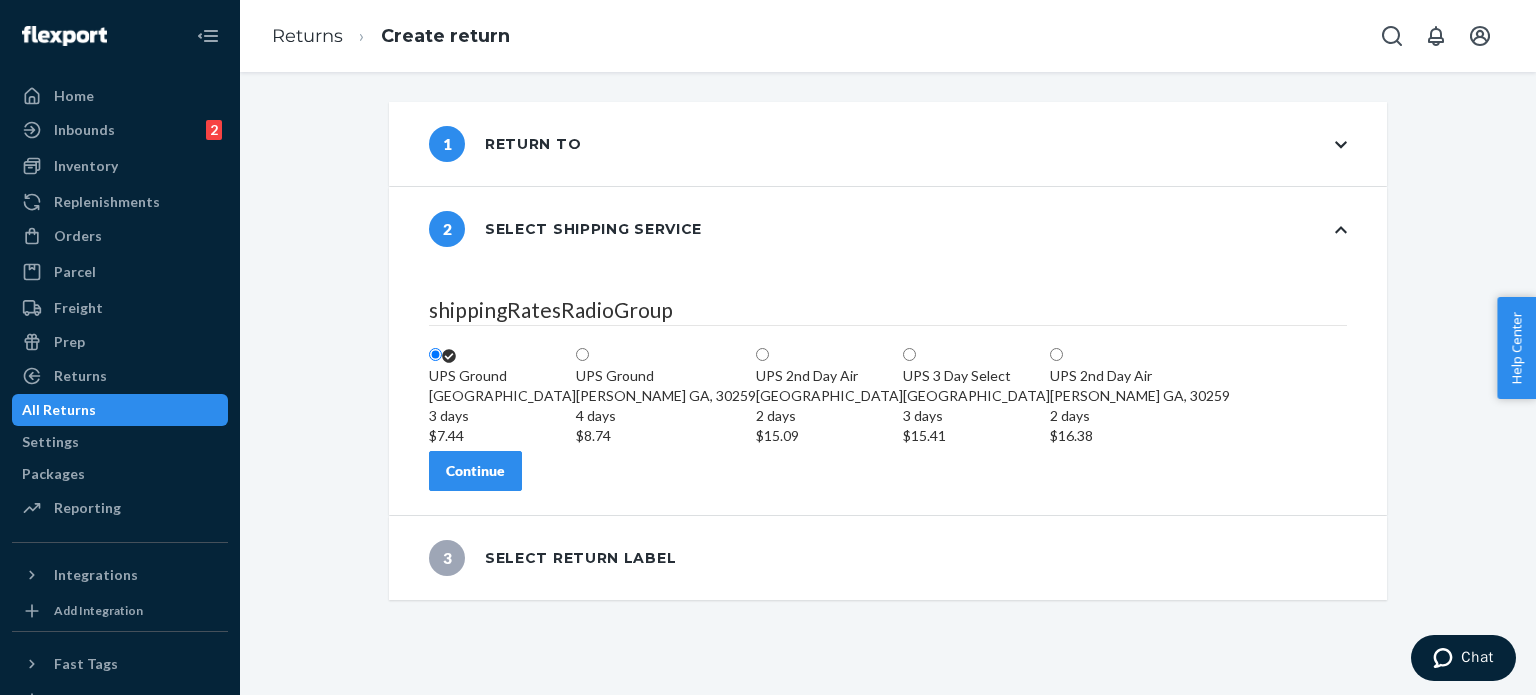 click on "Continue" at bounding box center (475, 471) 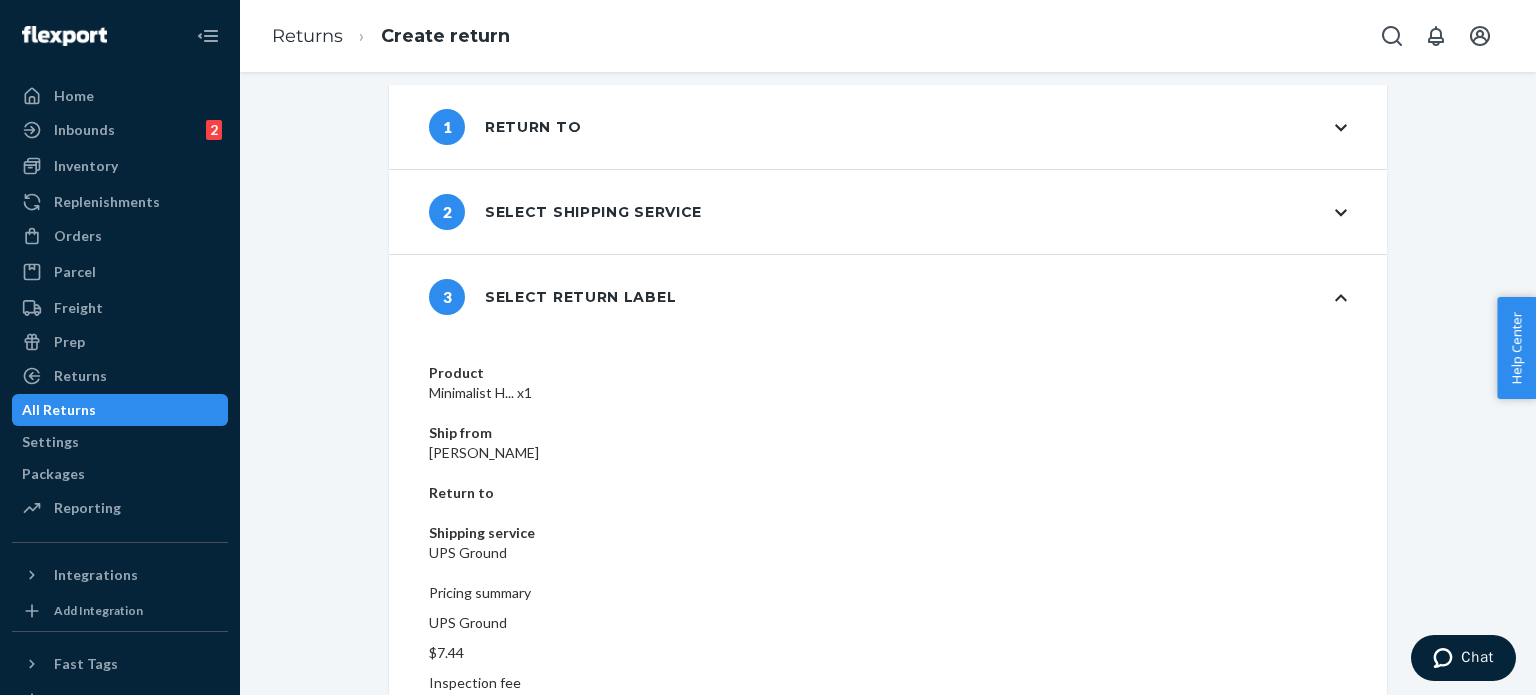 scroll, scrollTop: 35, scrollLeft: 0, axis: vertical 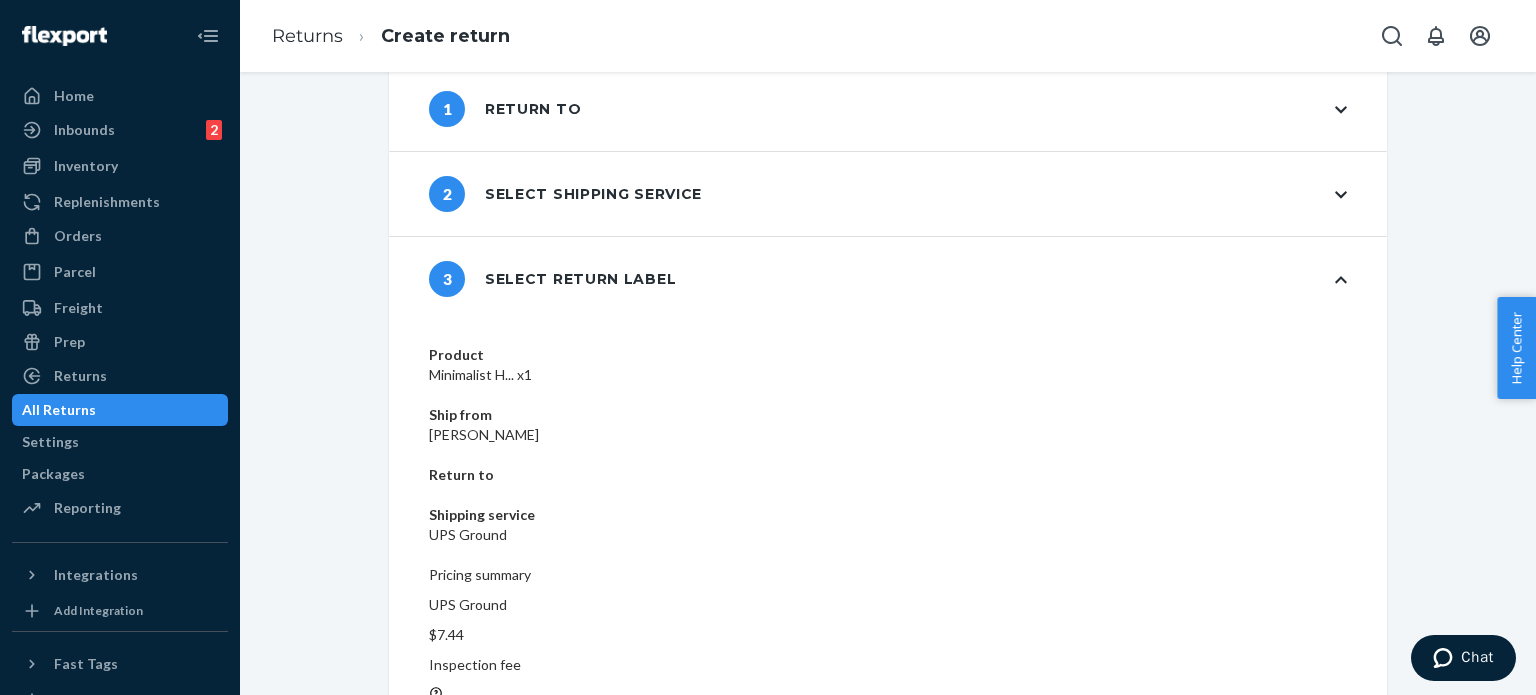 click on "Create return label" at bounding box center (508, 876) 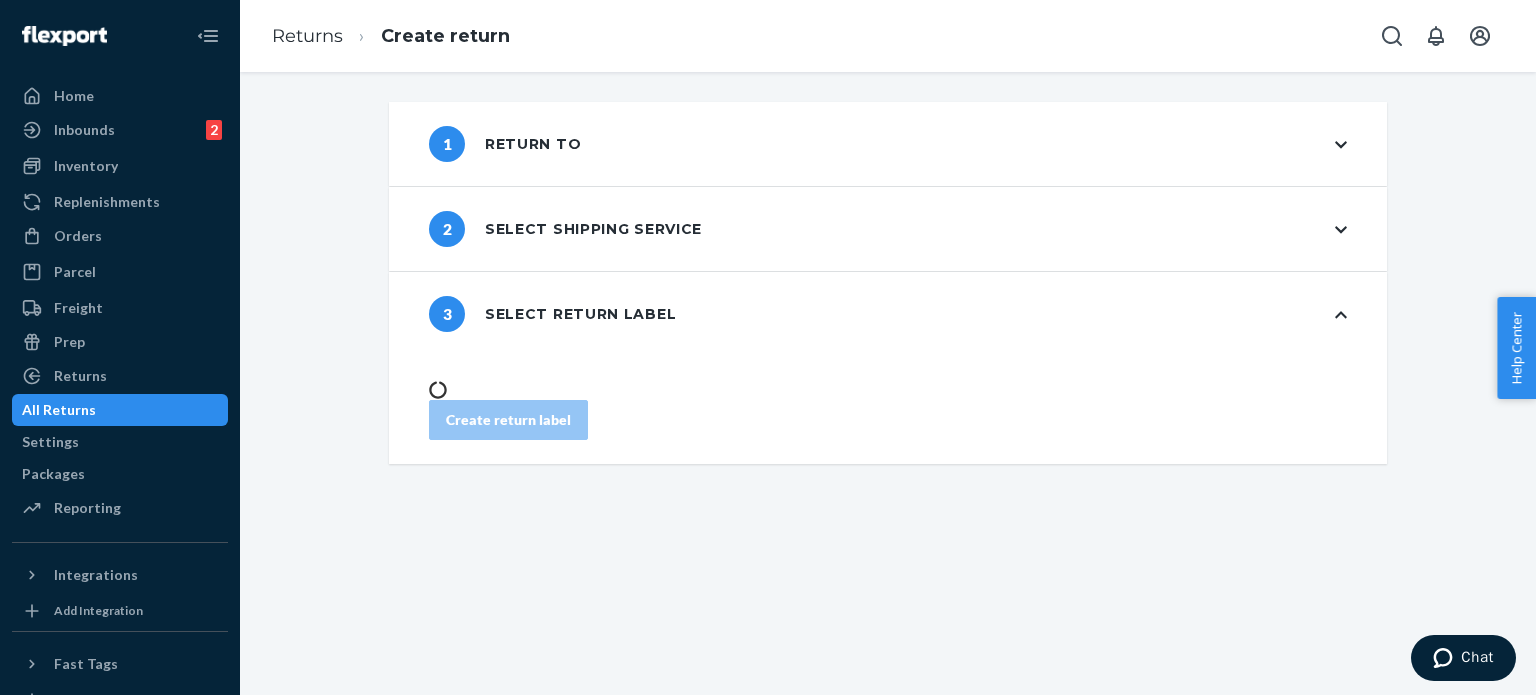 scroll, scrollTop: 0, scrollLeft: 0, axis: both 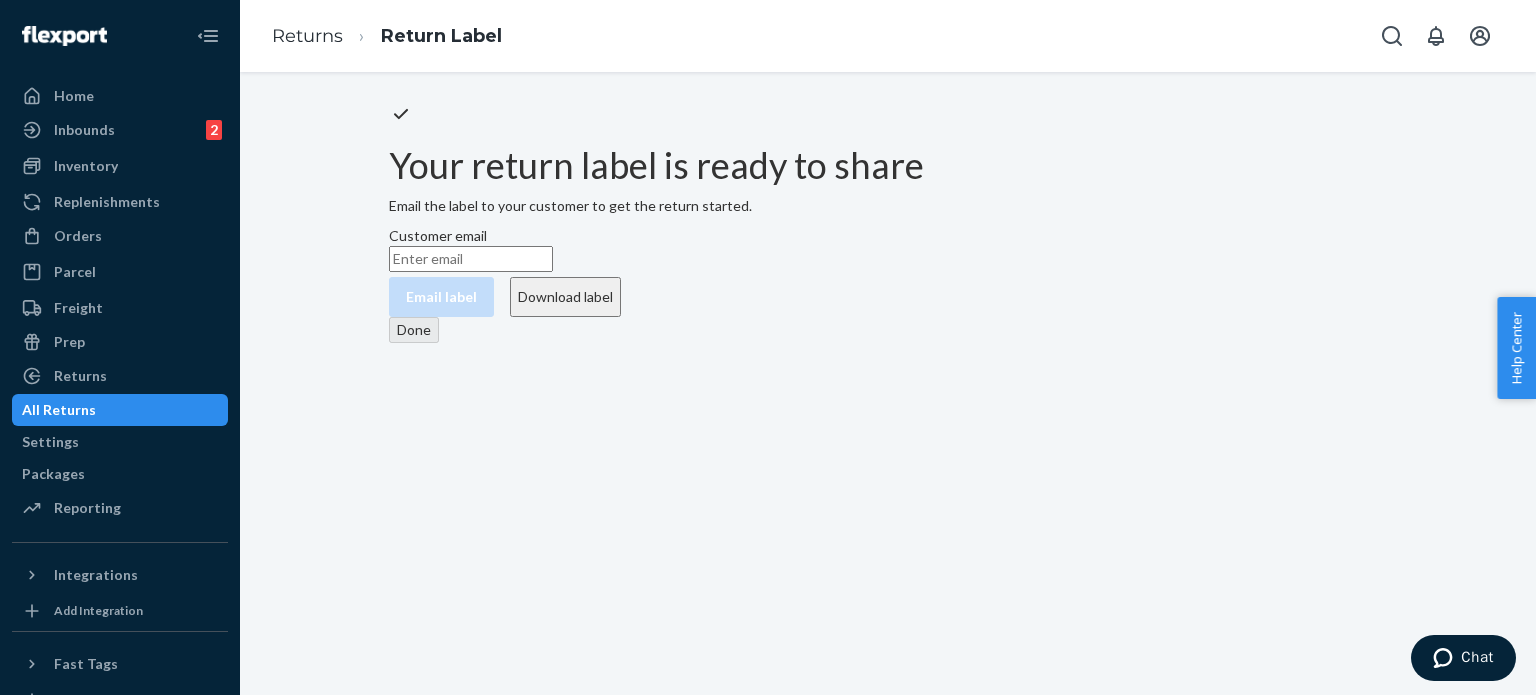 click on "Customer email" at bounding box center (471, 259) 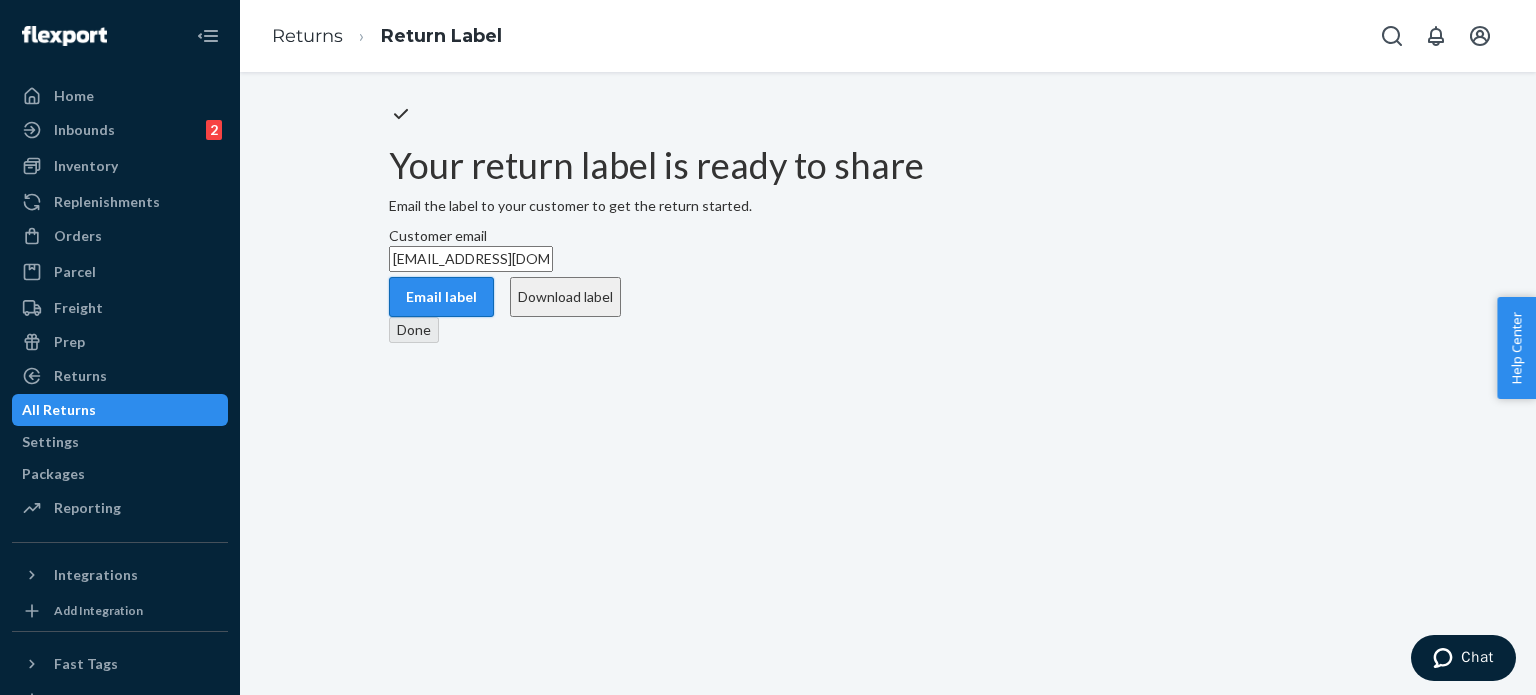 type on "[EMAIL_ADDRESS][DOMAIN_NAME]" 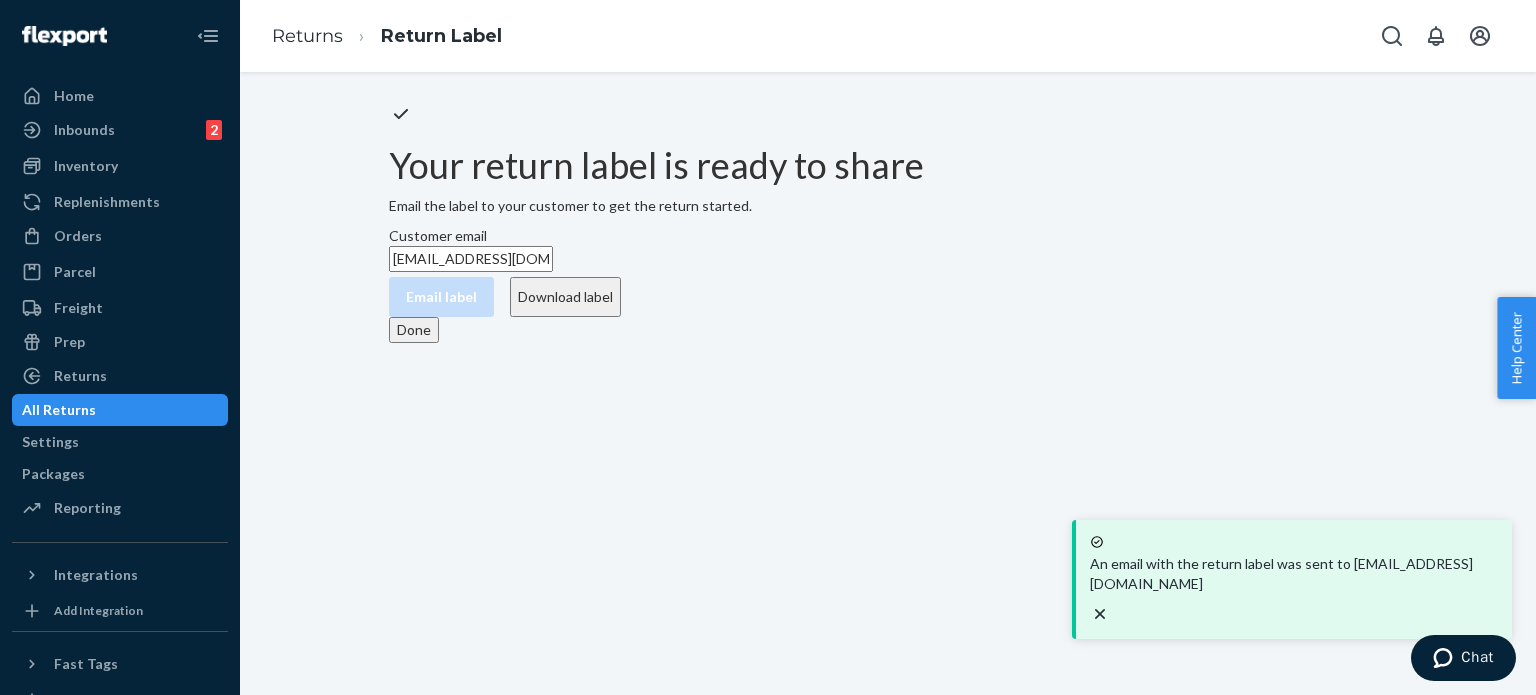 click on "Done" at bounding box center (414, 330) 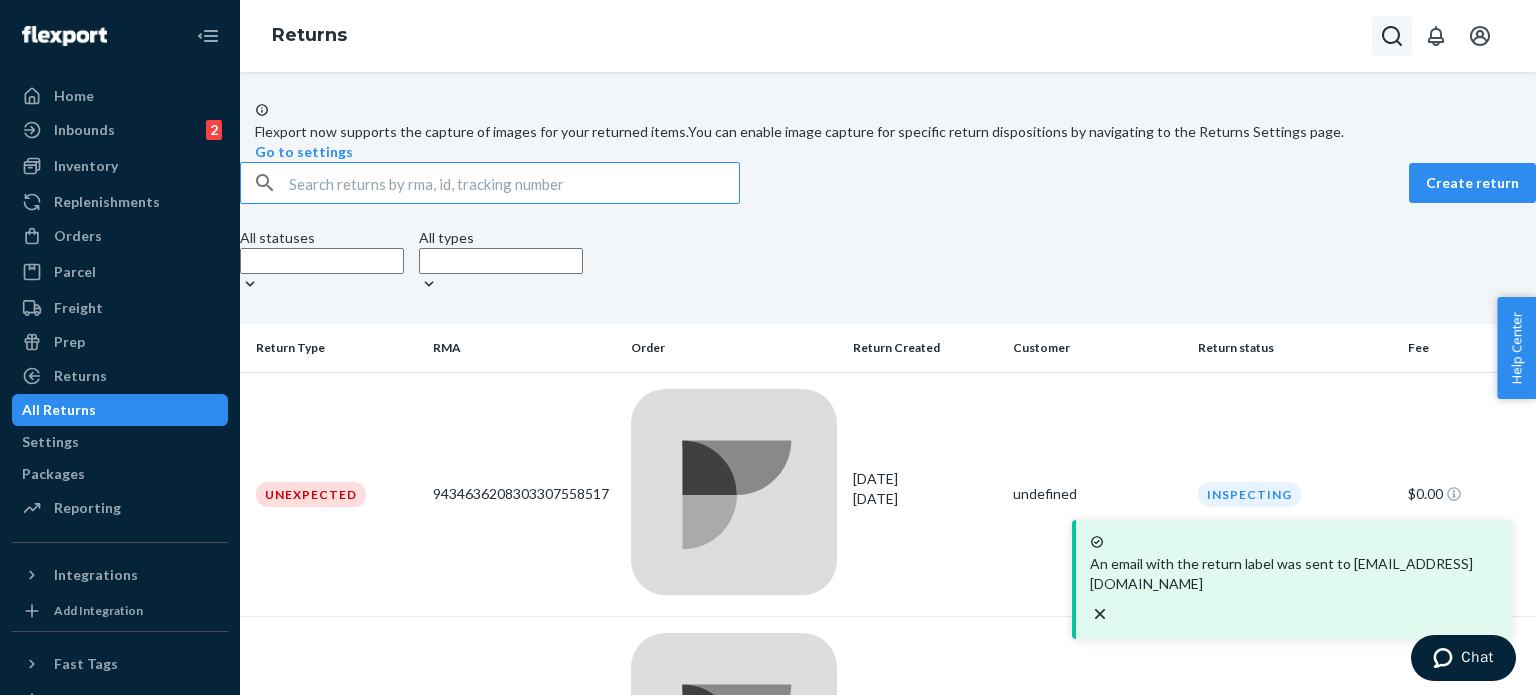 click 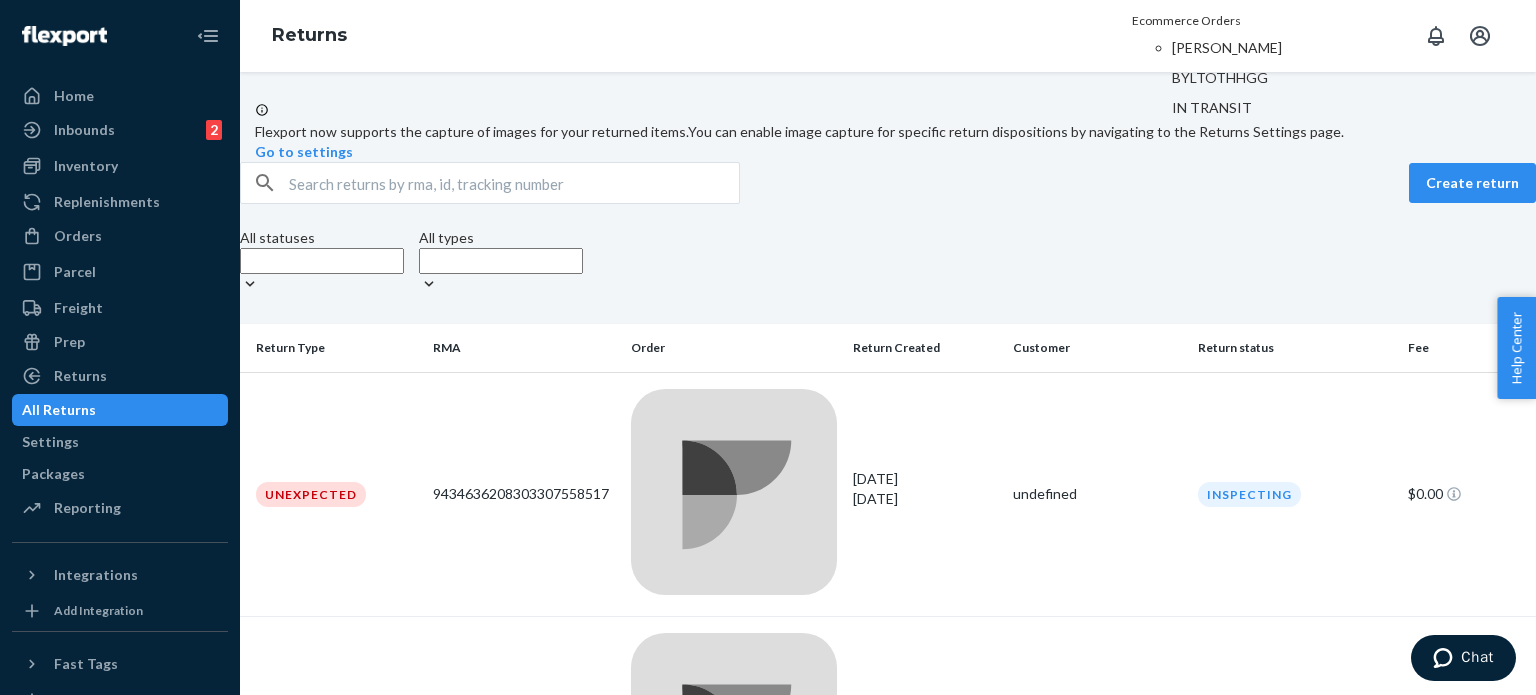 type on "#BYLTOTHHGG" 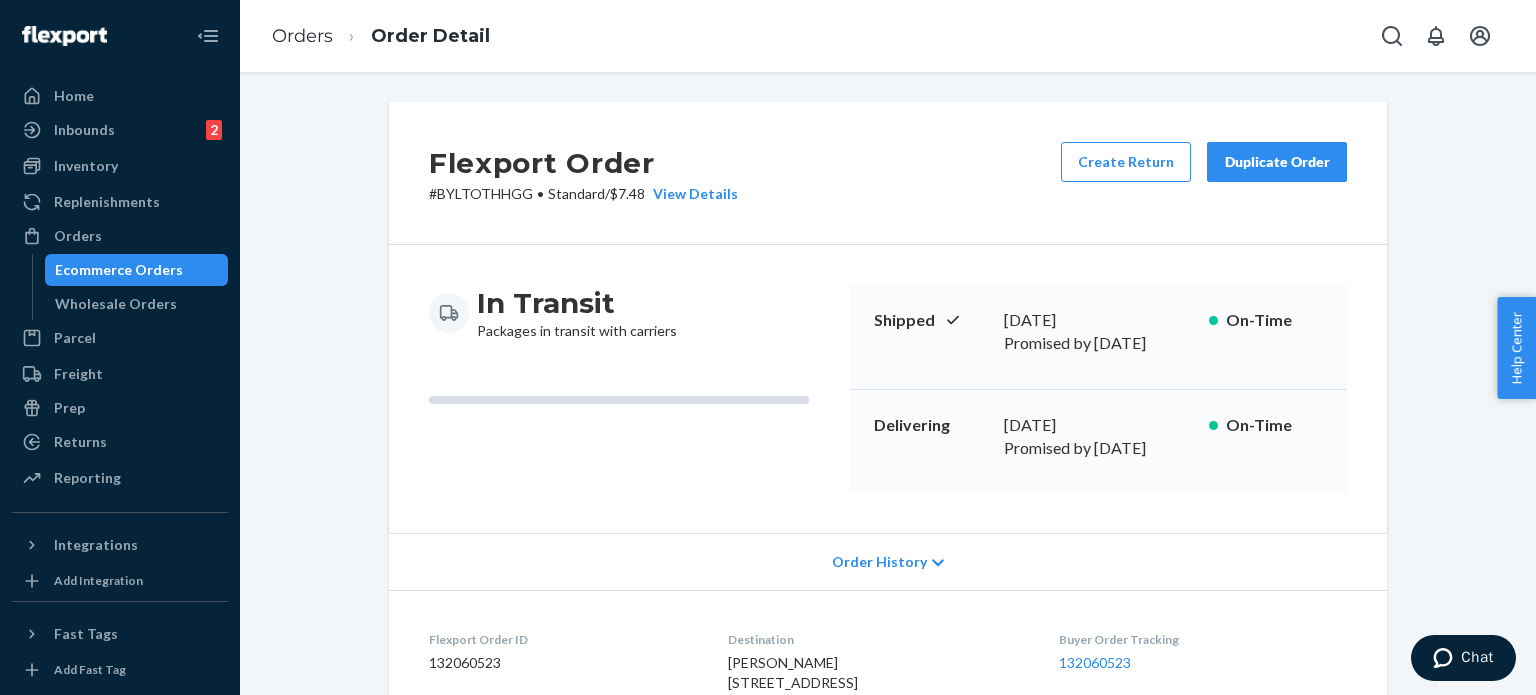 scroll, scrollTop: 300, scrollLeft: 0, axis: vertical 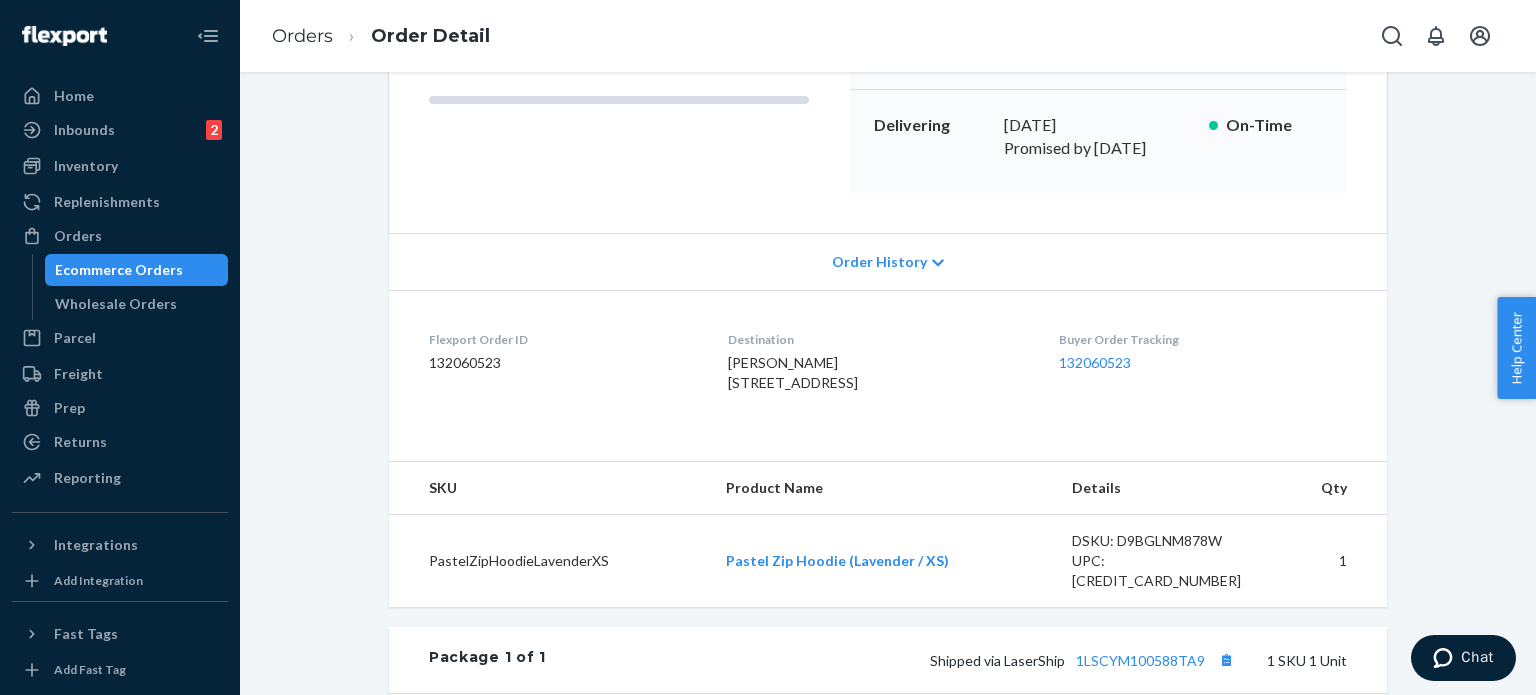 click on "Order History" at bounding box center (888, 261) 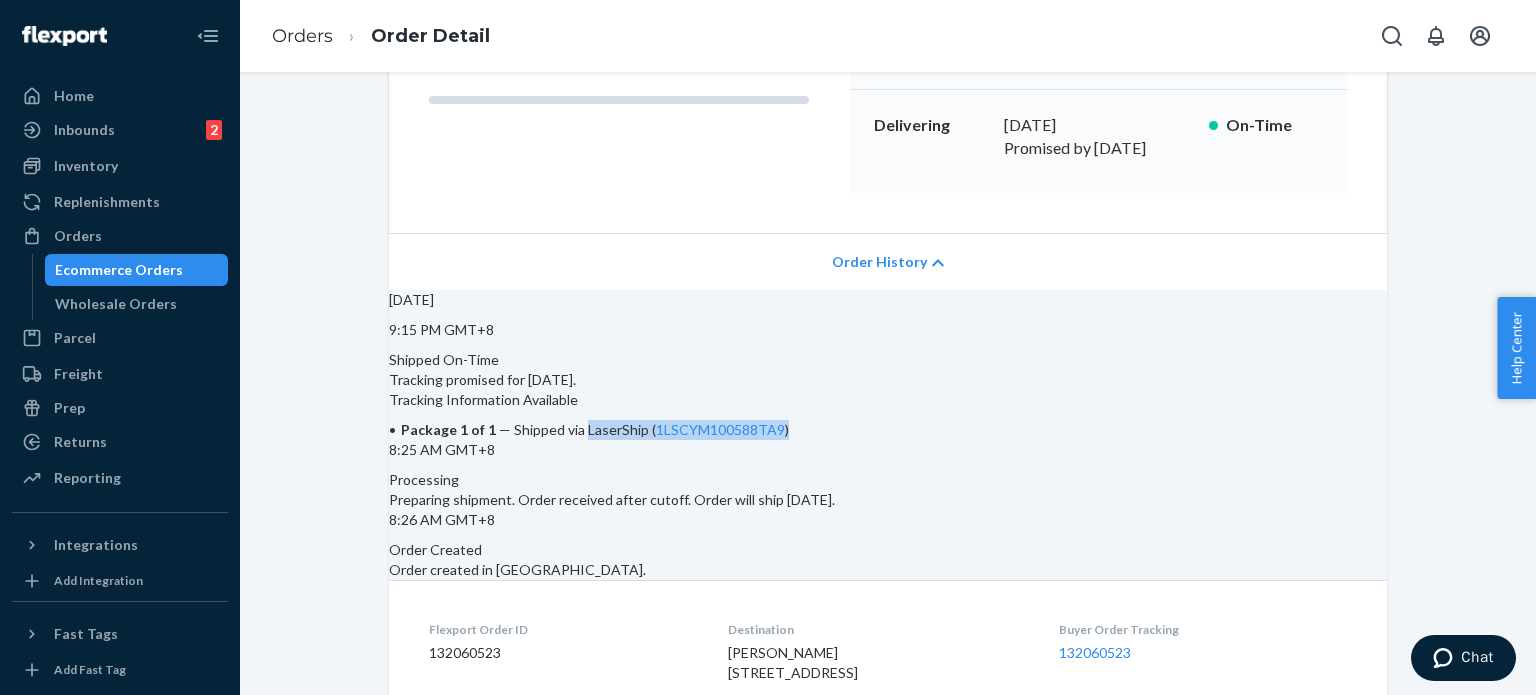 drag, startPoint x: 764, startPoint y: 443, endPoint x: 1021, endPoint y: 438, distance: 257.04865 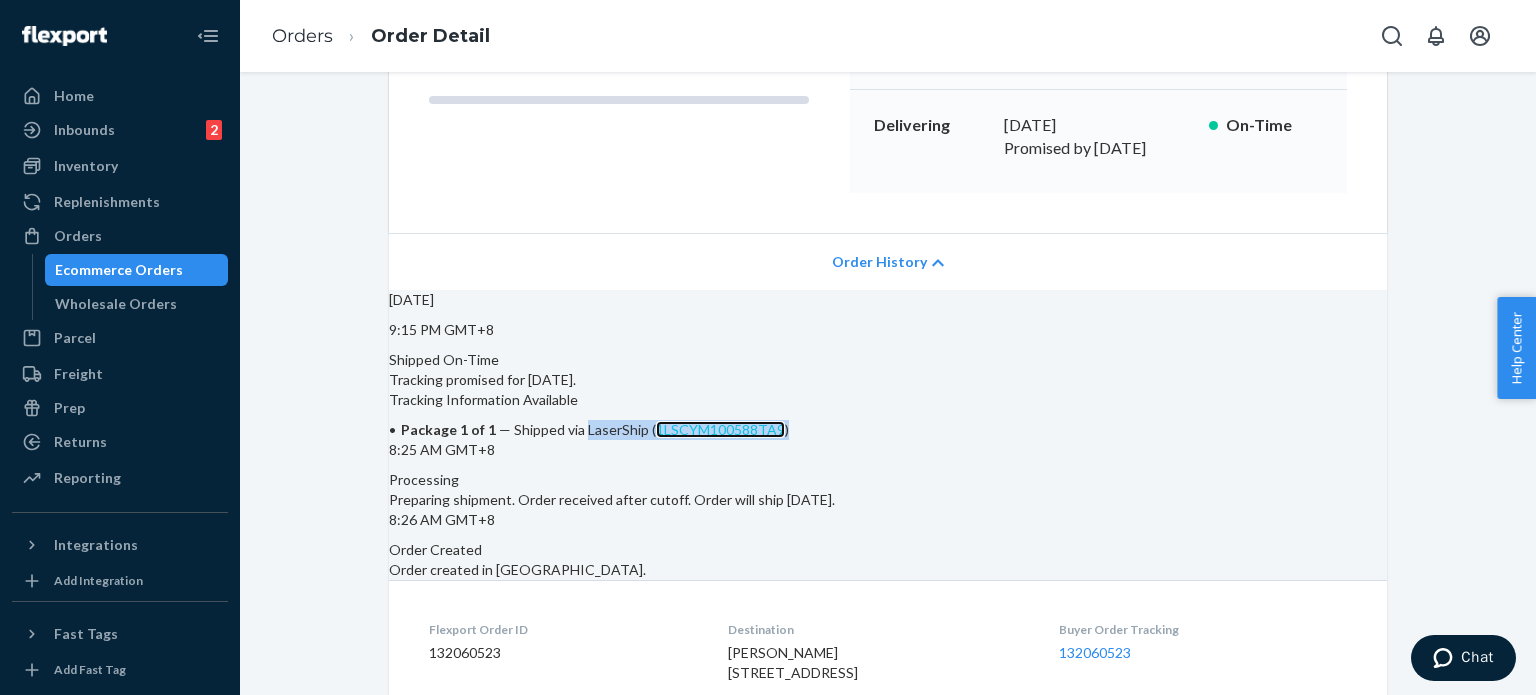copy on "LaserShip   ( 1LSCYM100588TA9 )" 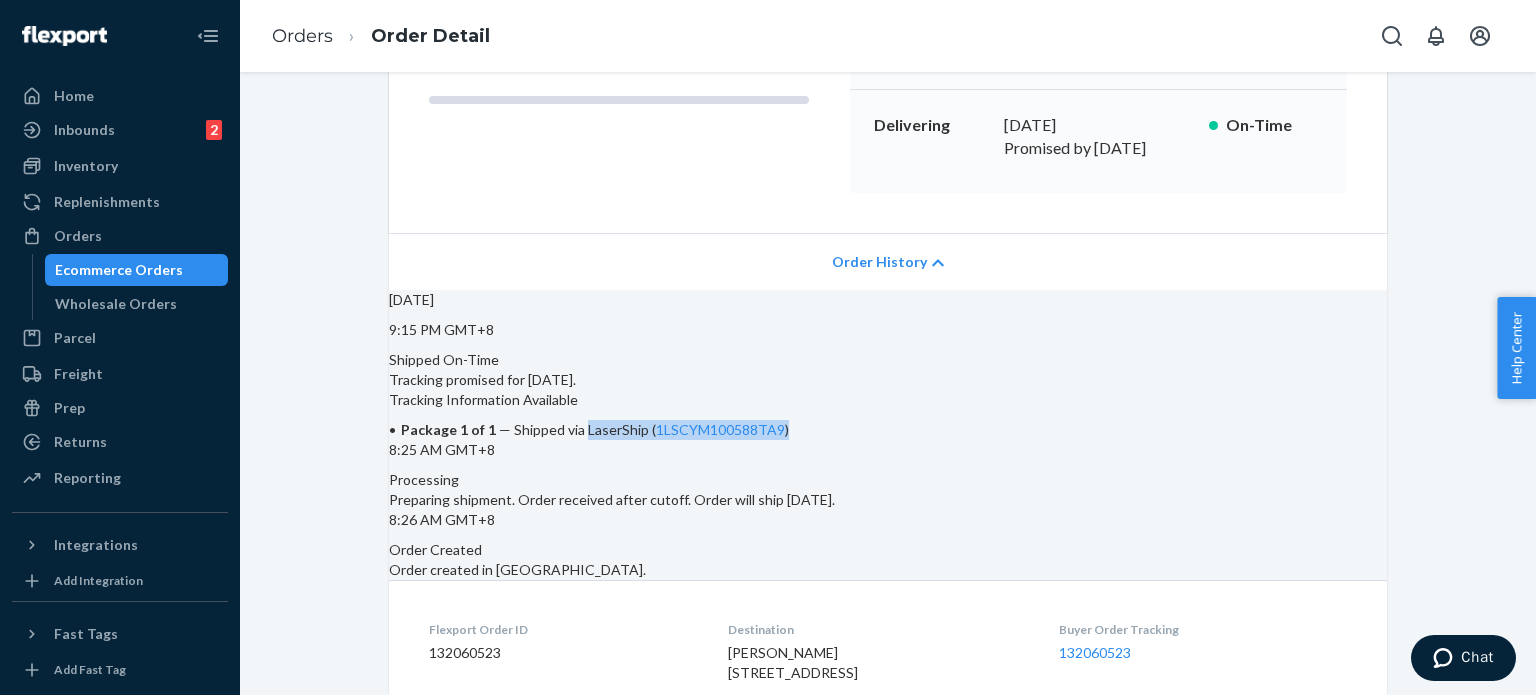 click on "[DATE]" at bounding box center [888, 300] 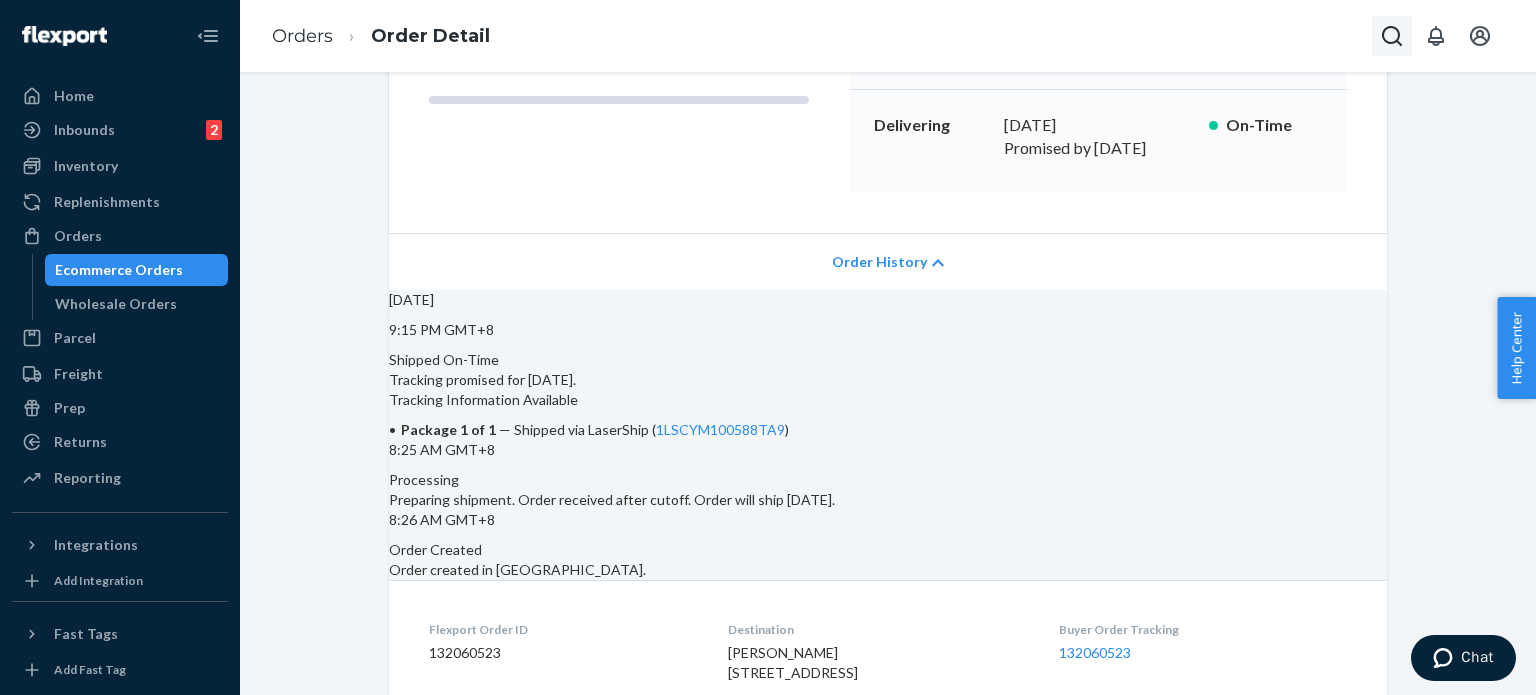 click 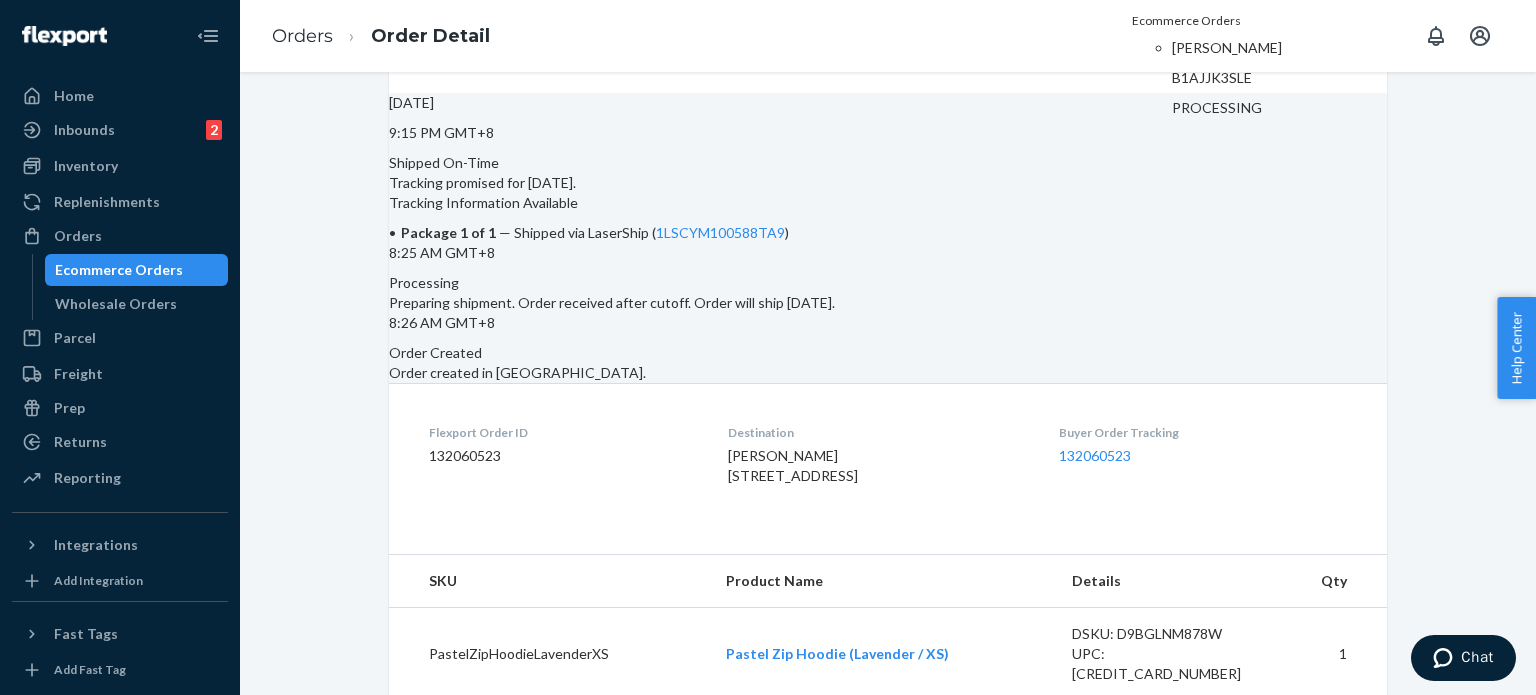 scroll, scrollTop: 600, scrollLeft: 0, axis: vertical 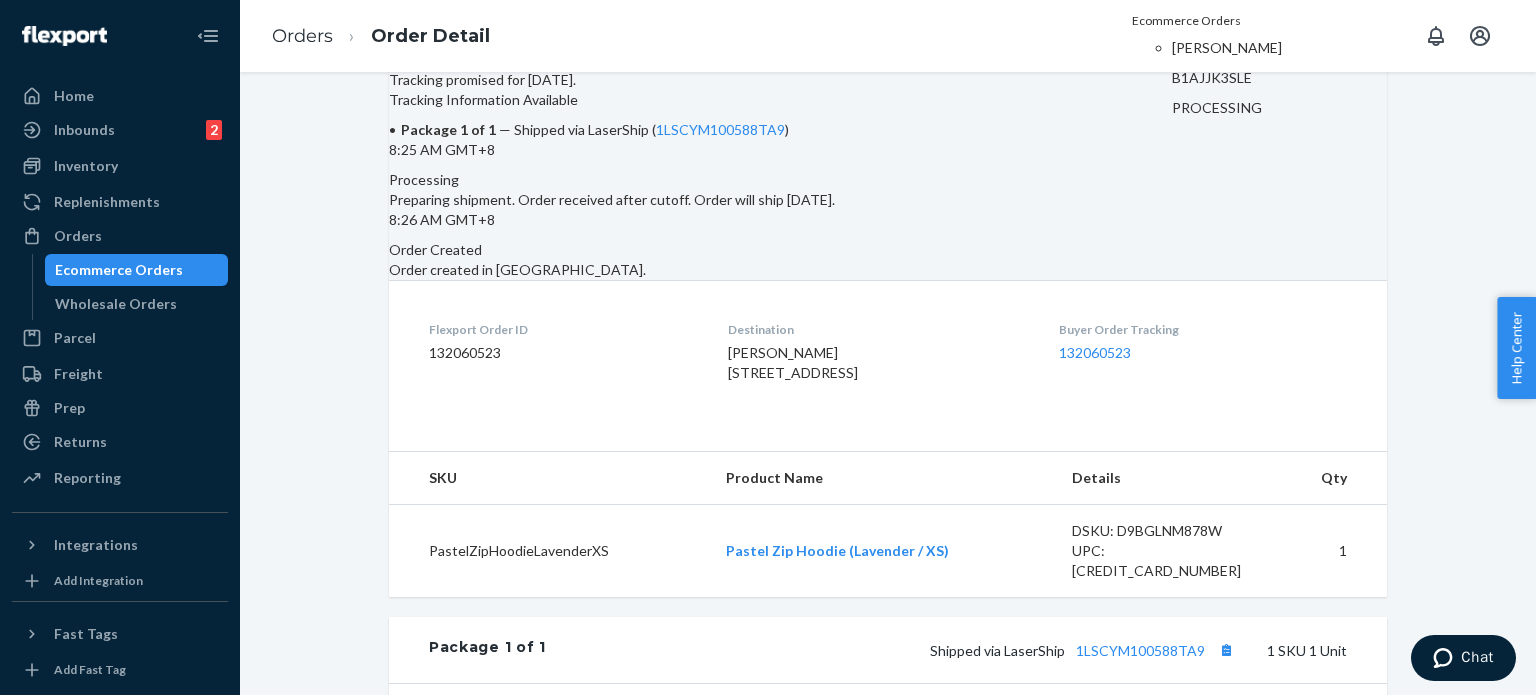 type on "#B1AJJK3SLE" 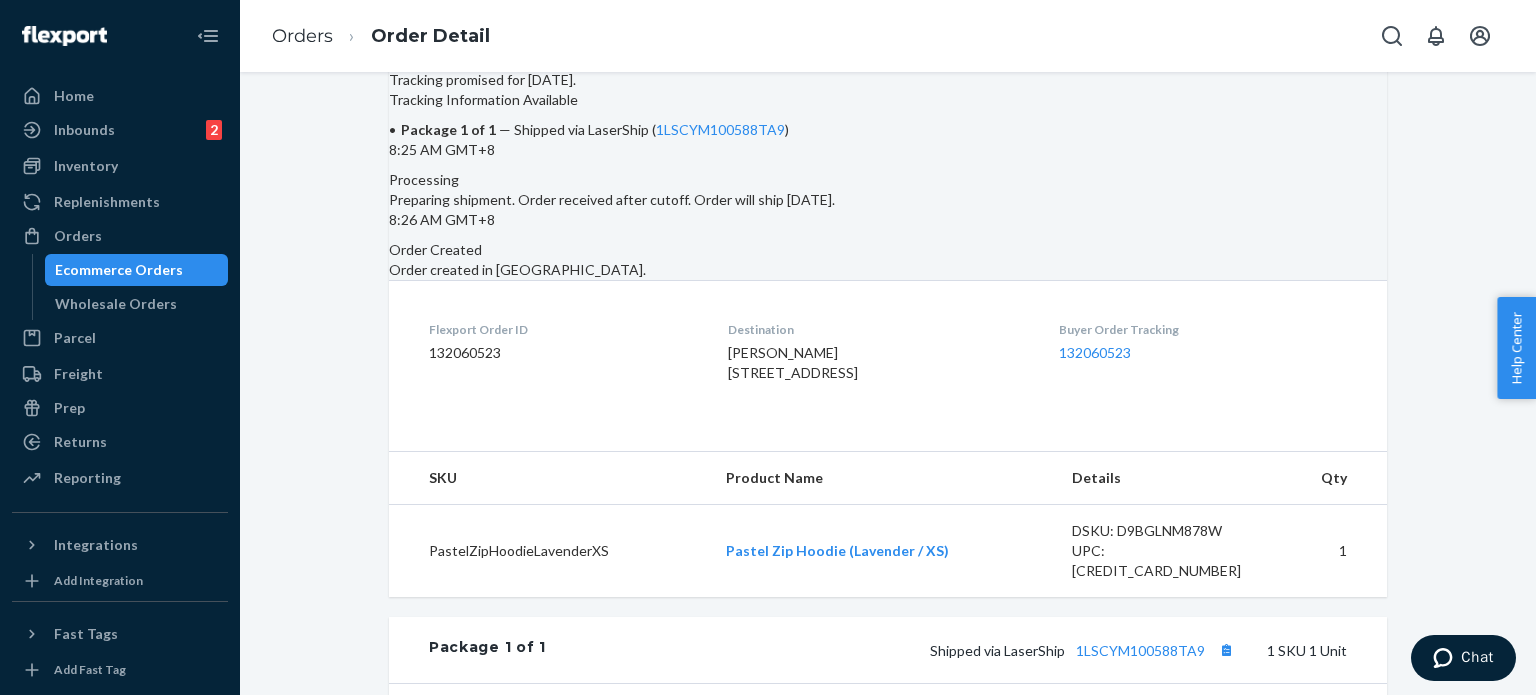 click 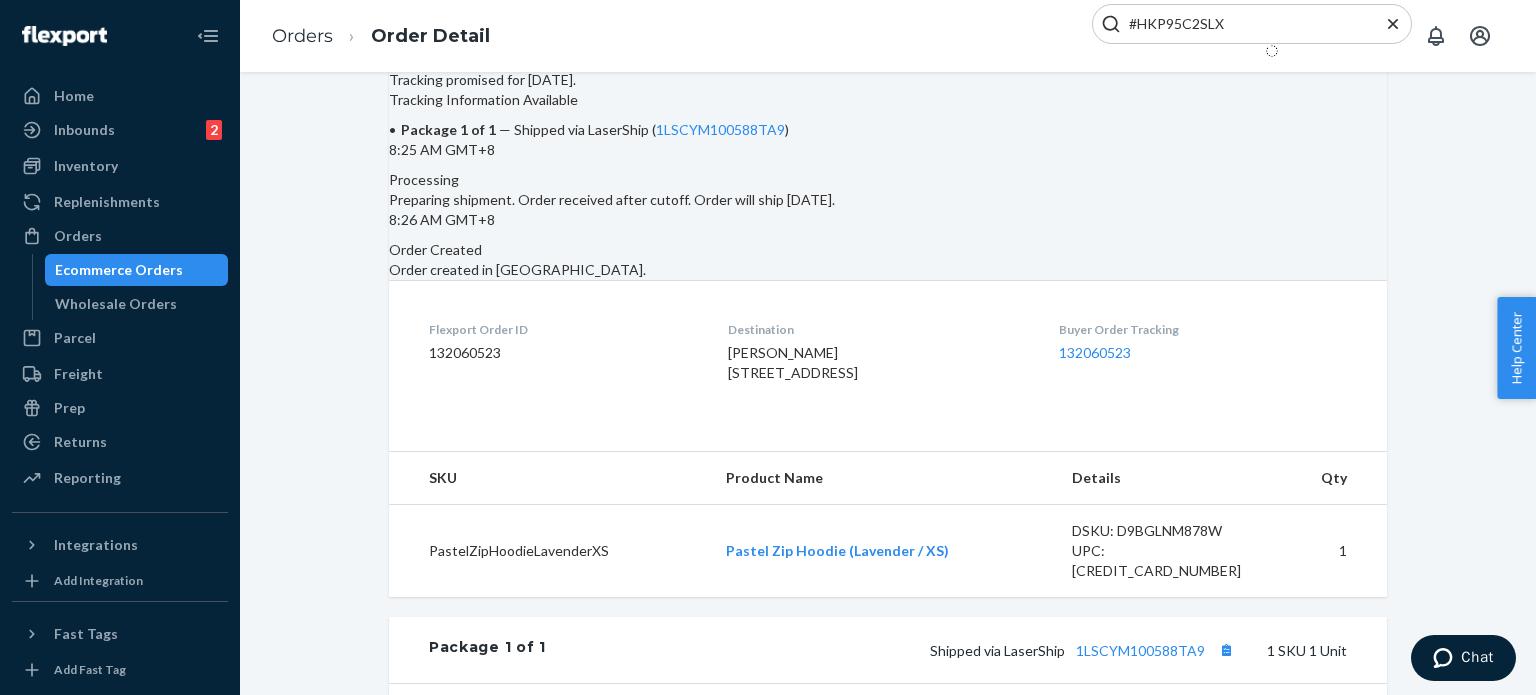 type on "#HKP95C2SLX" 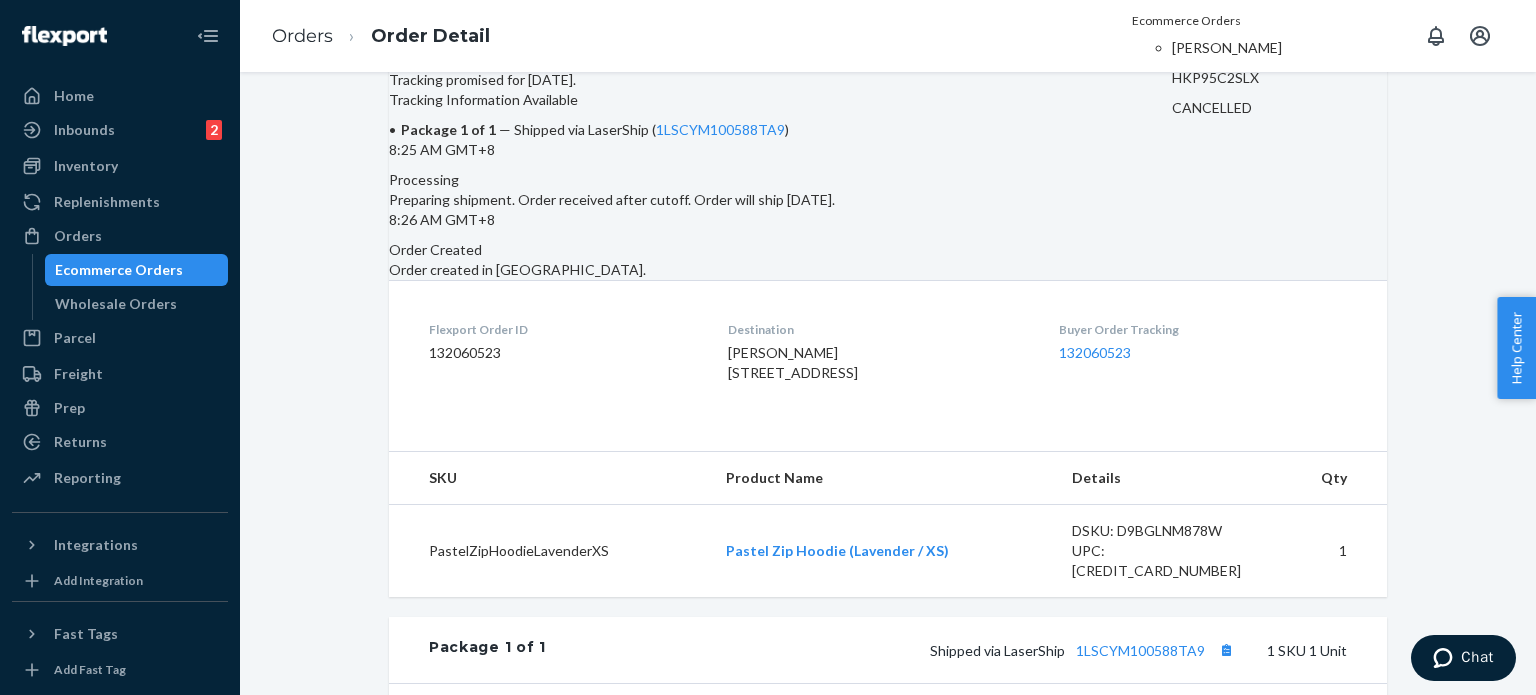 drag, startPoint x: 1167, startPoint y: 138, endPoint x: 1155, endPoint y: 156, distance: 21.633308 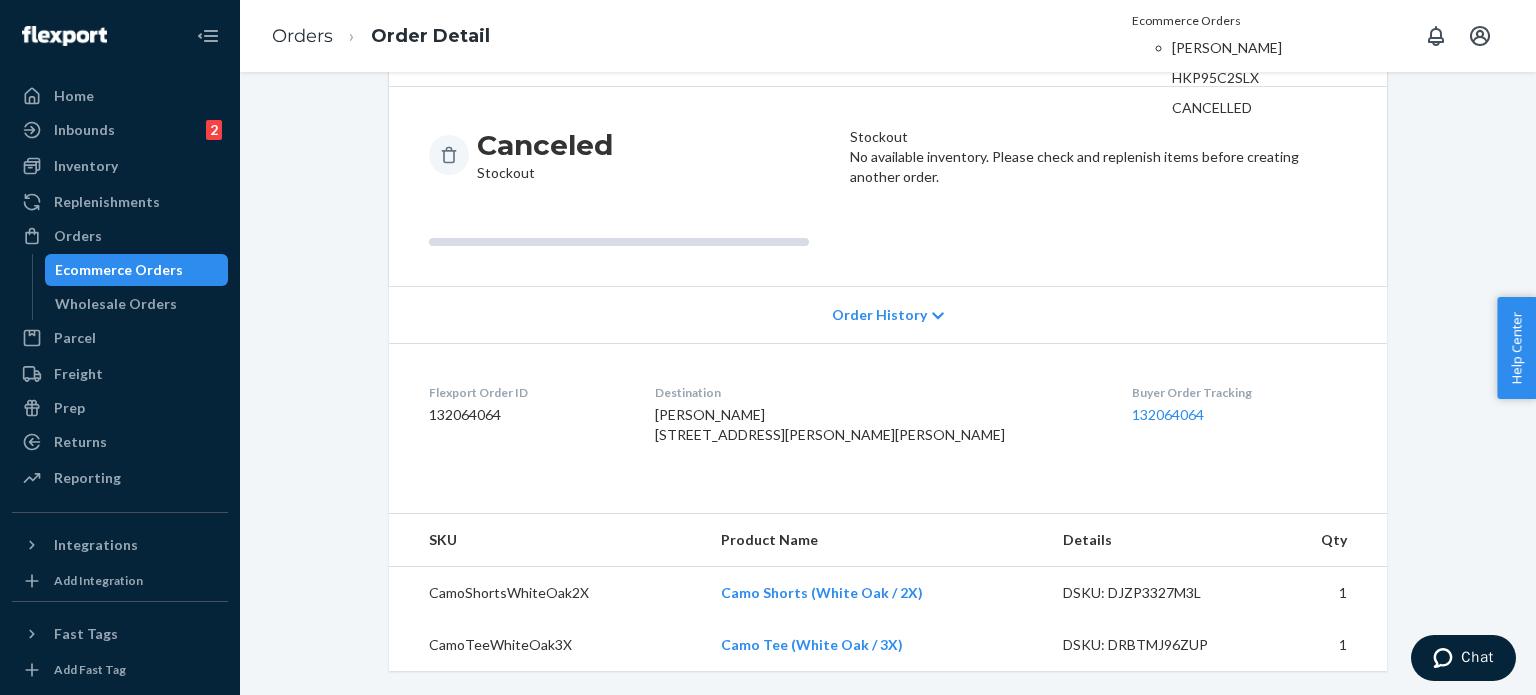 scroll, scrollTop: 197, scrollLeft: 0, axis: vertical 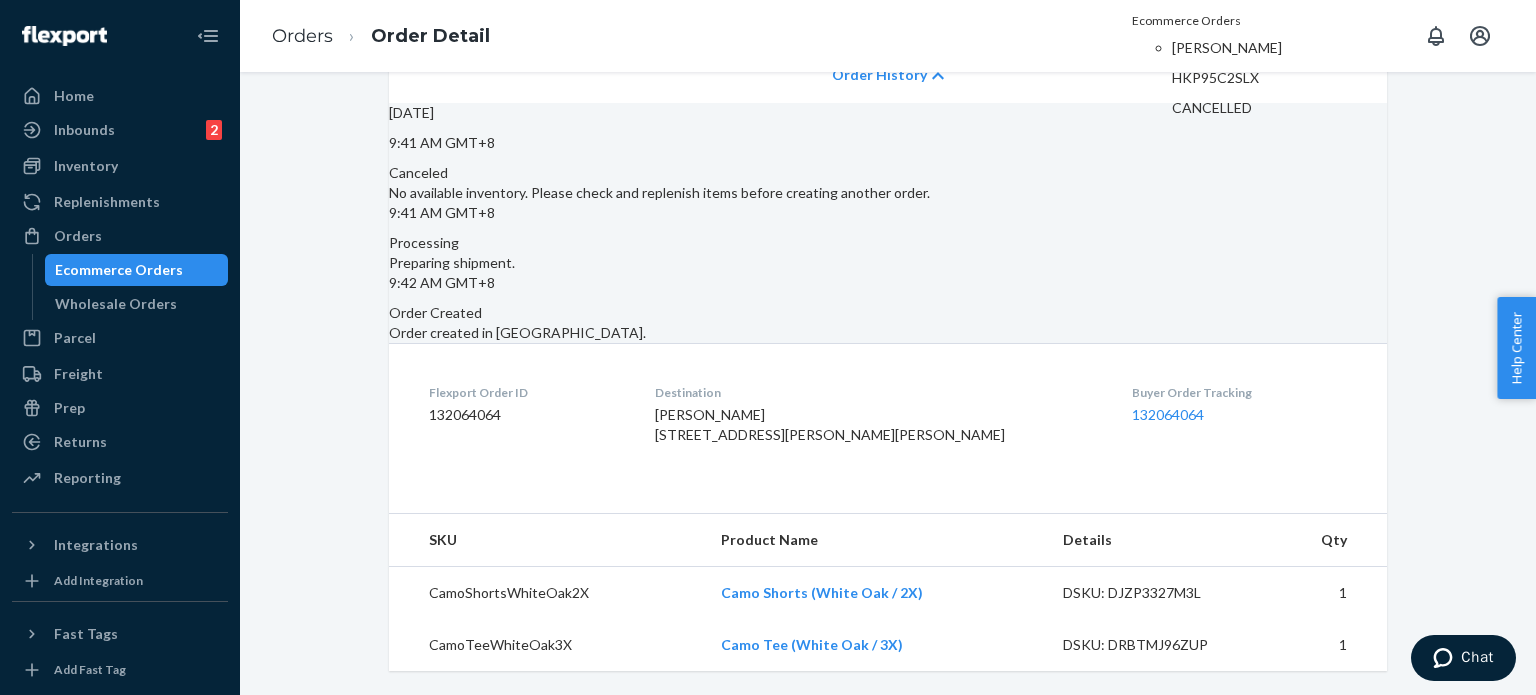 click 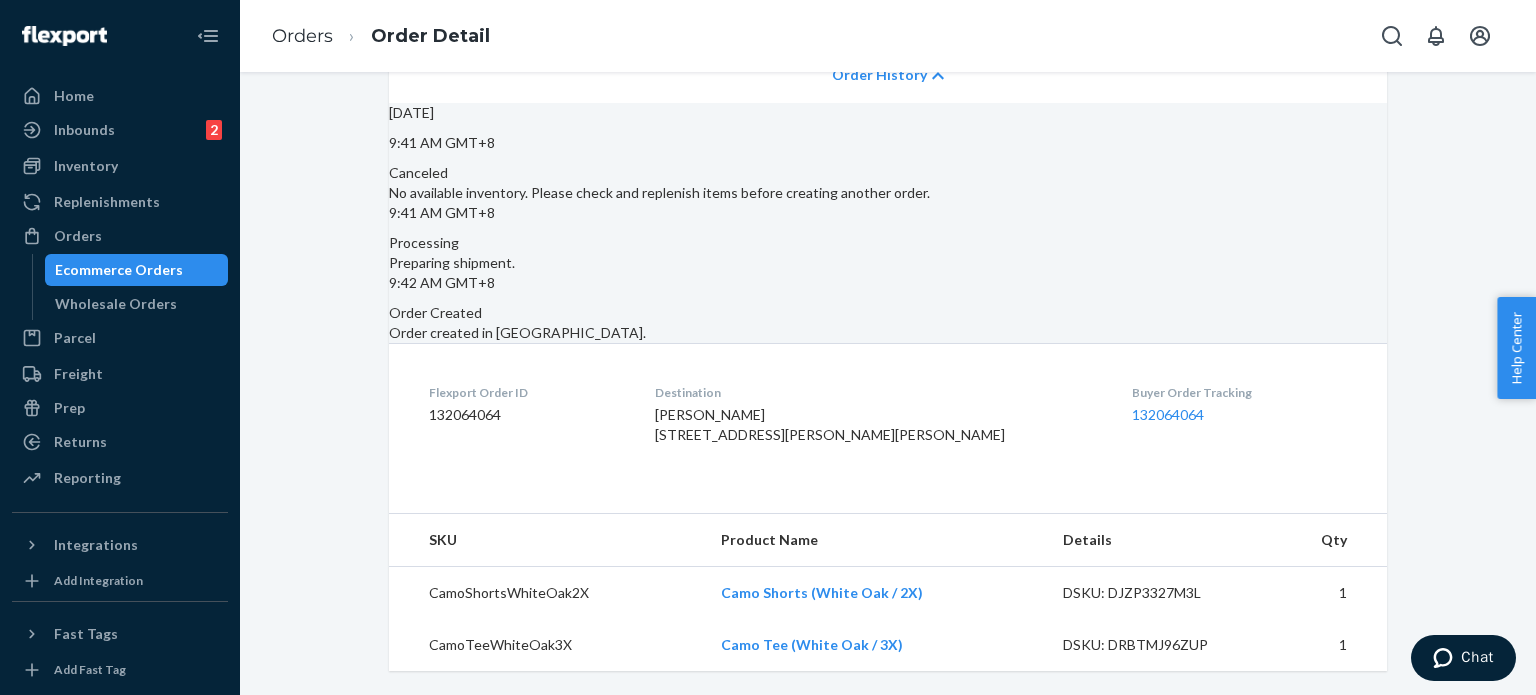 click at bounding box center [1392, 36] 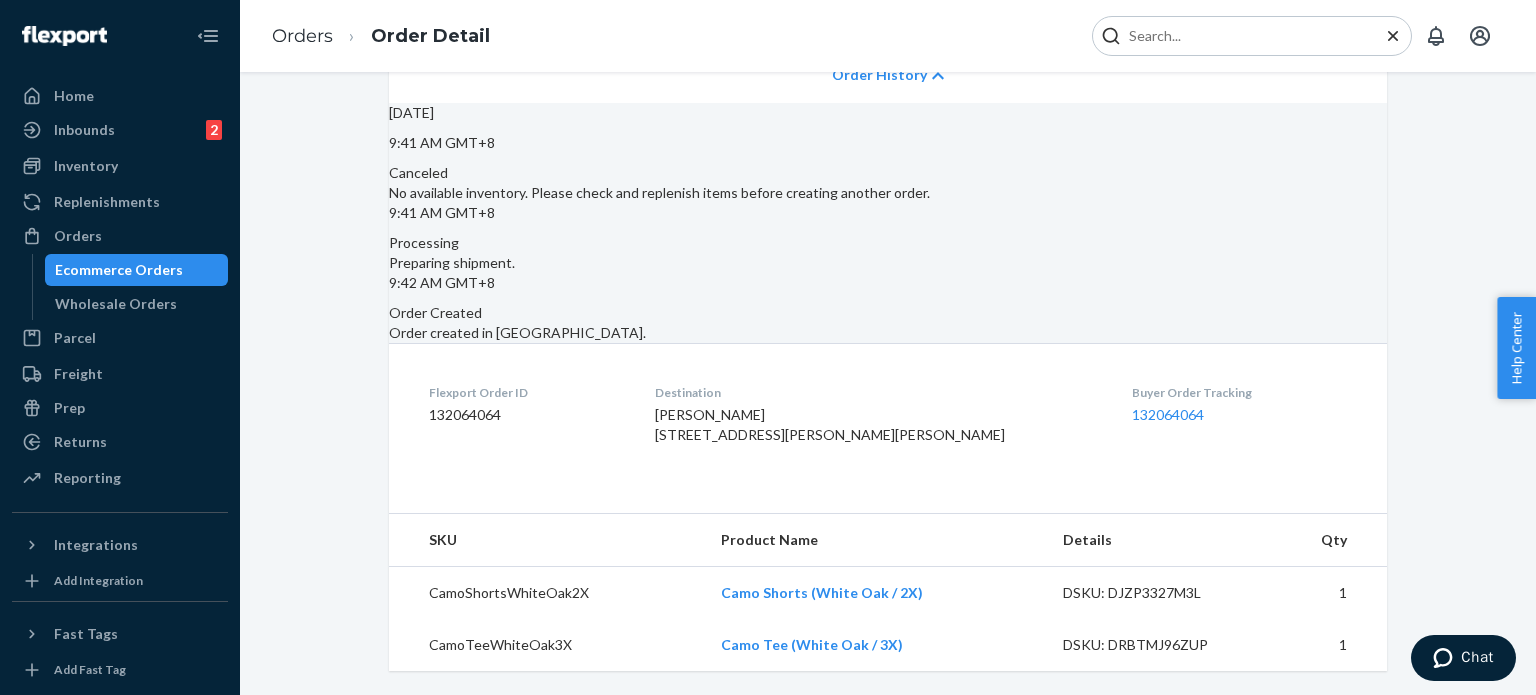 click at bounding box center (1244, 36) 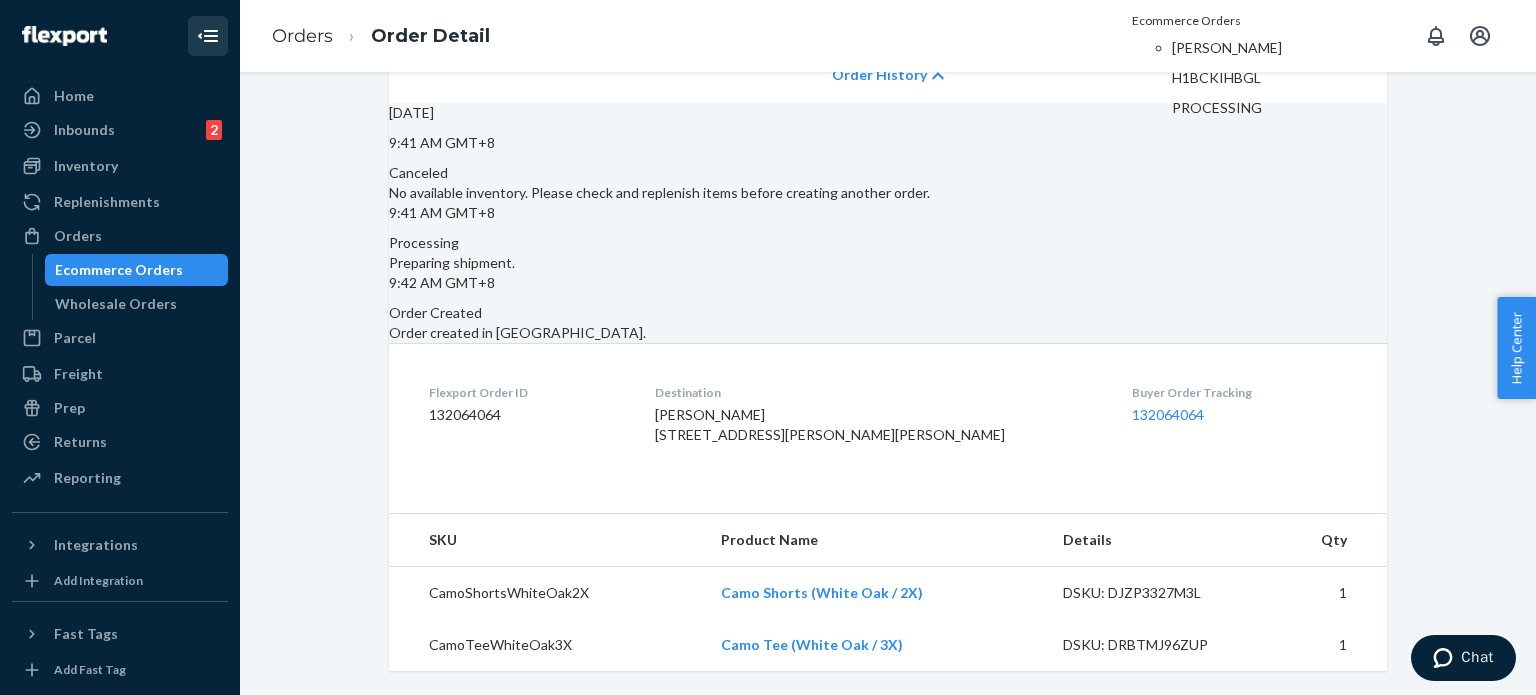 type on "#H1BCKIHBGL" 